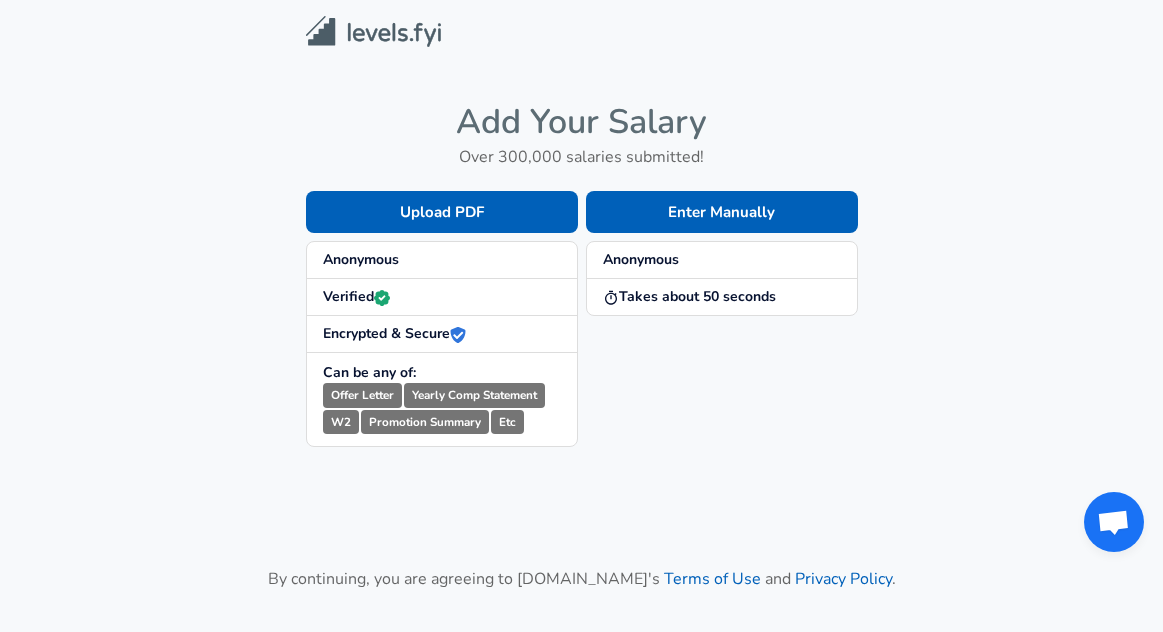 scroll, scrollTop: 0, scrollLeft: 0, axis: both 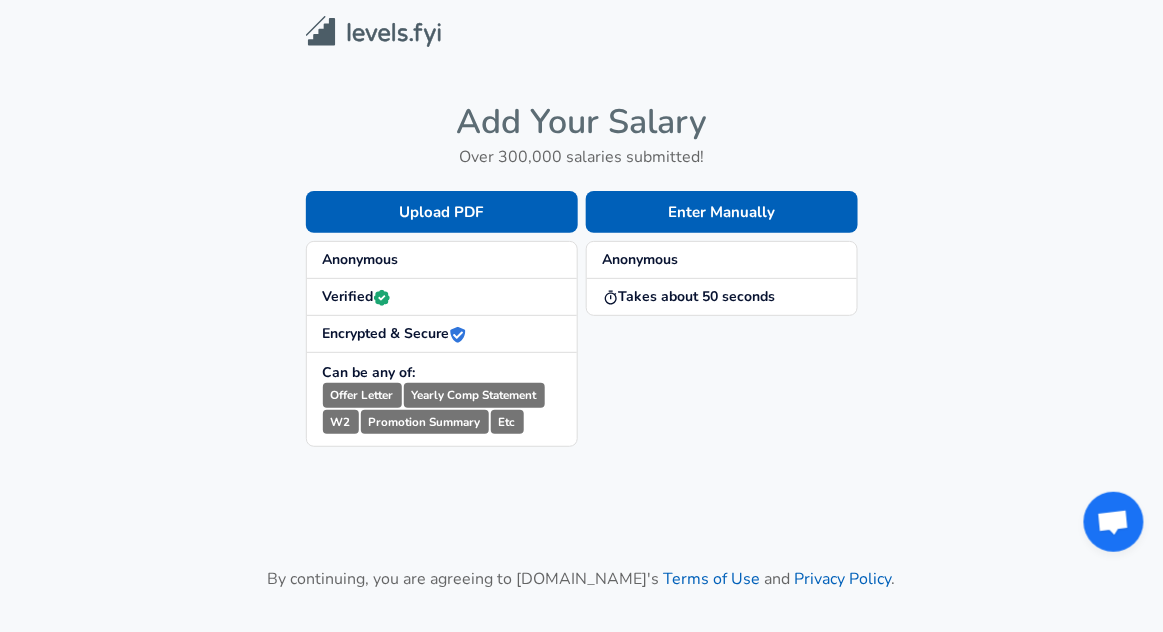 click on "Enter Manually" at bounding box center (722, 212) 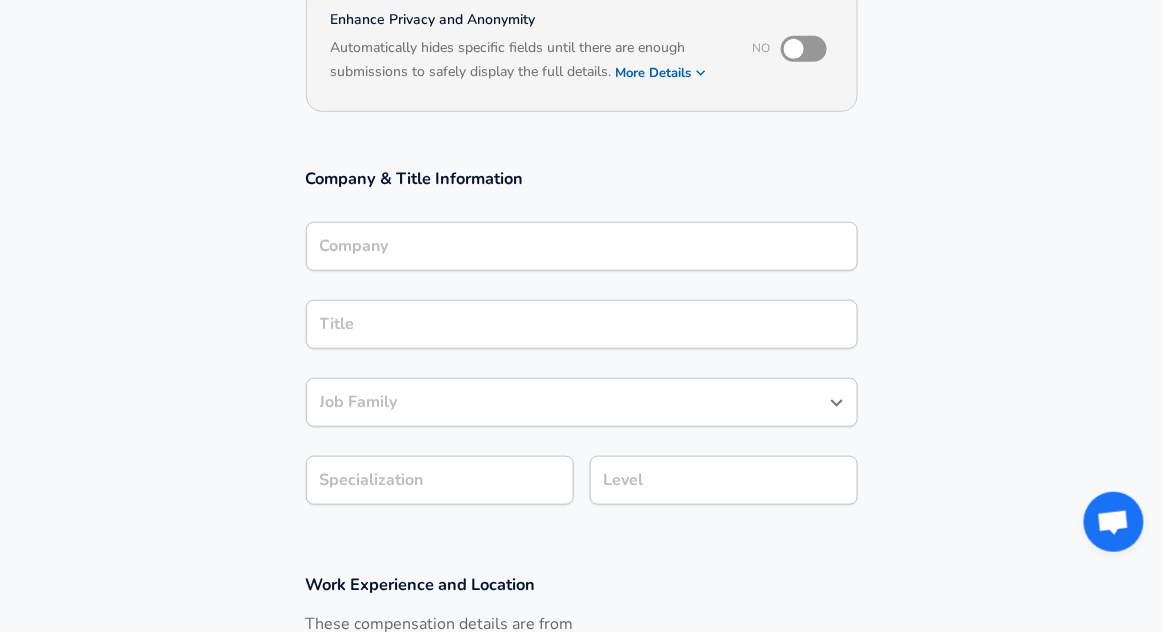 click on "Company" at bounding box center (582, 246) 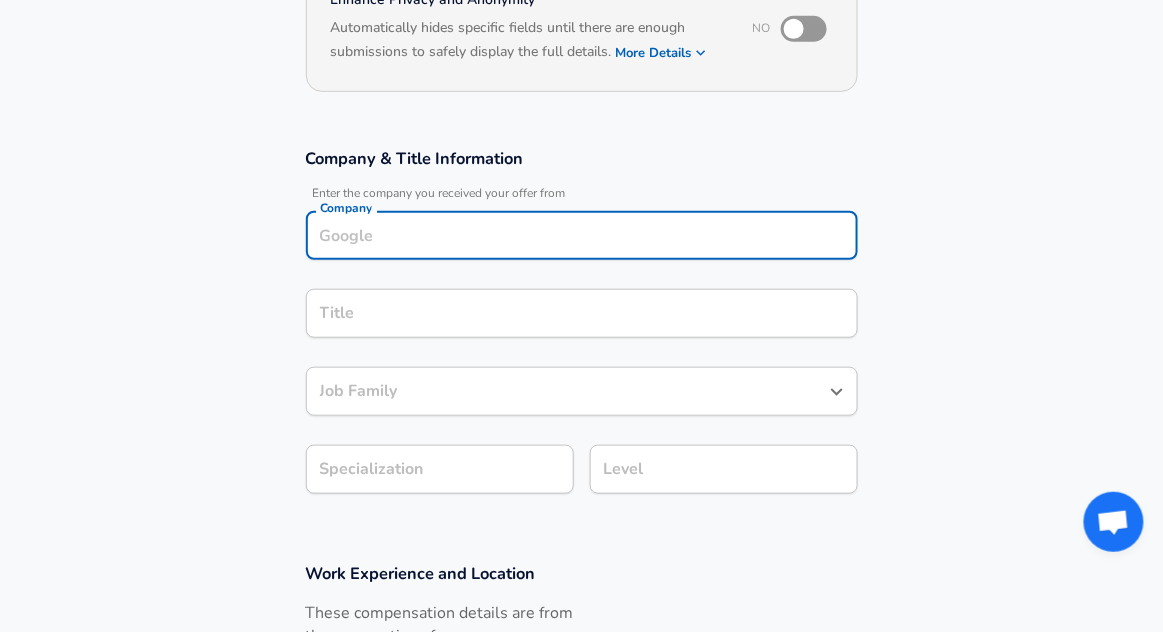 scroll, scrollTop: 232, scrollLeft: 0, axis: vertical 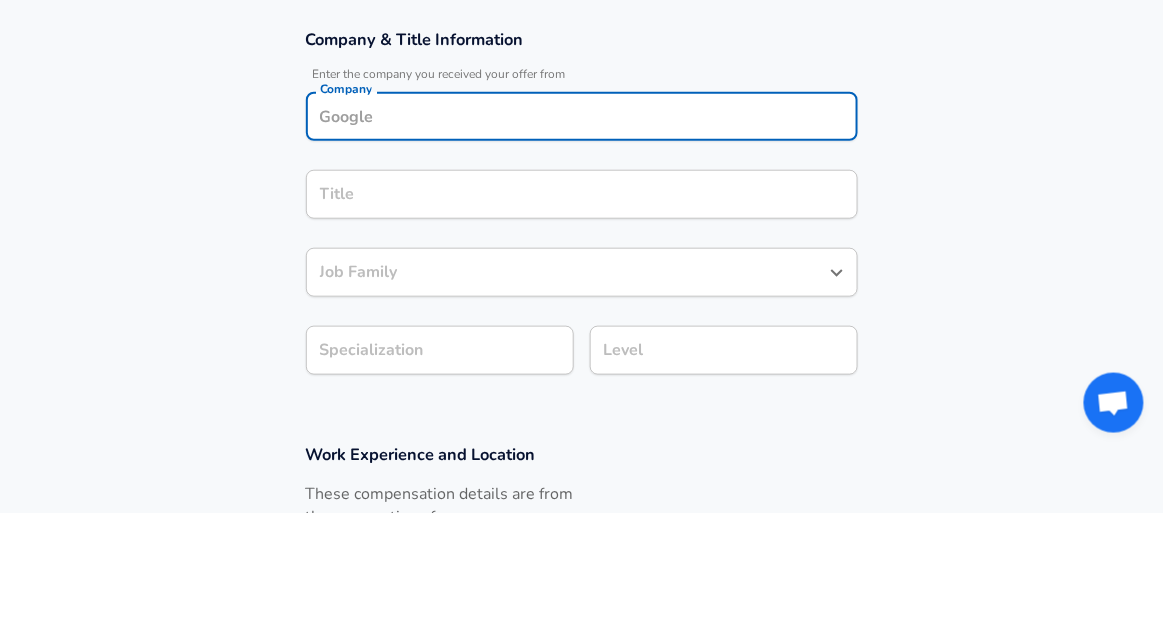 type on "b" 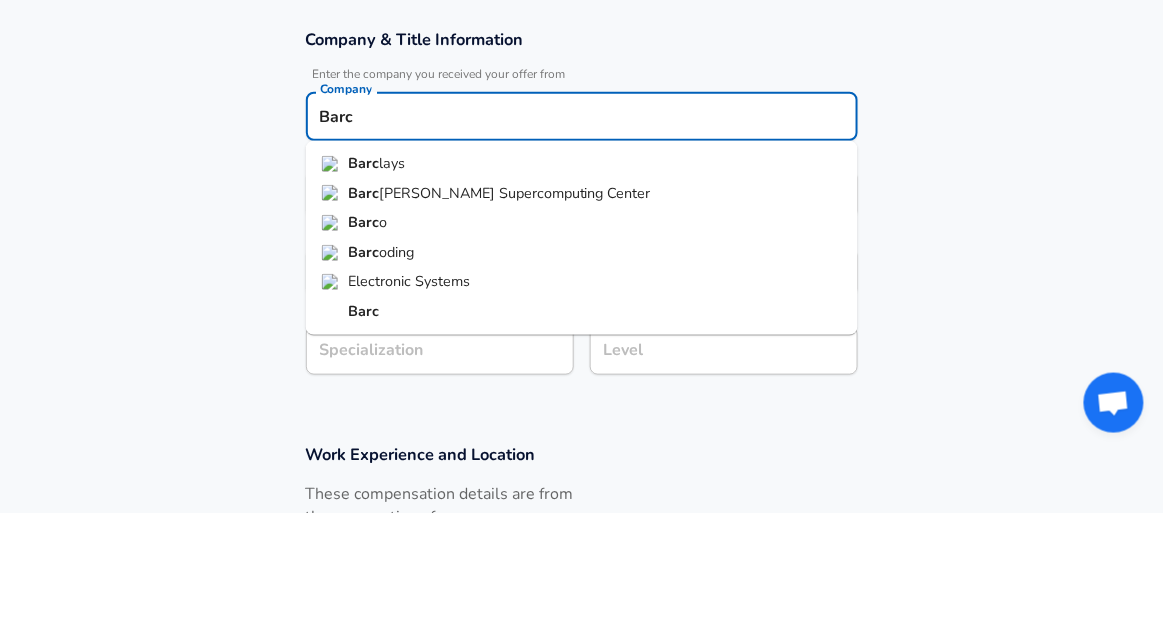 click on "Barc lays" at bounding box center (582, 283) 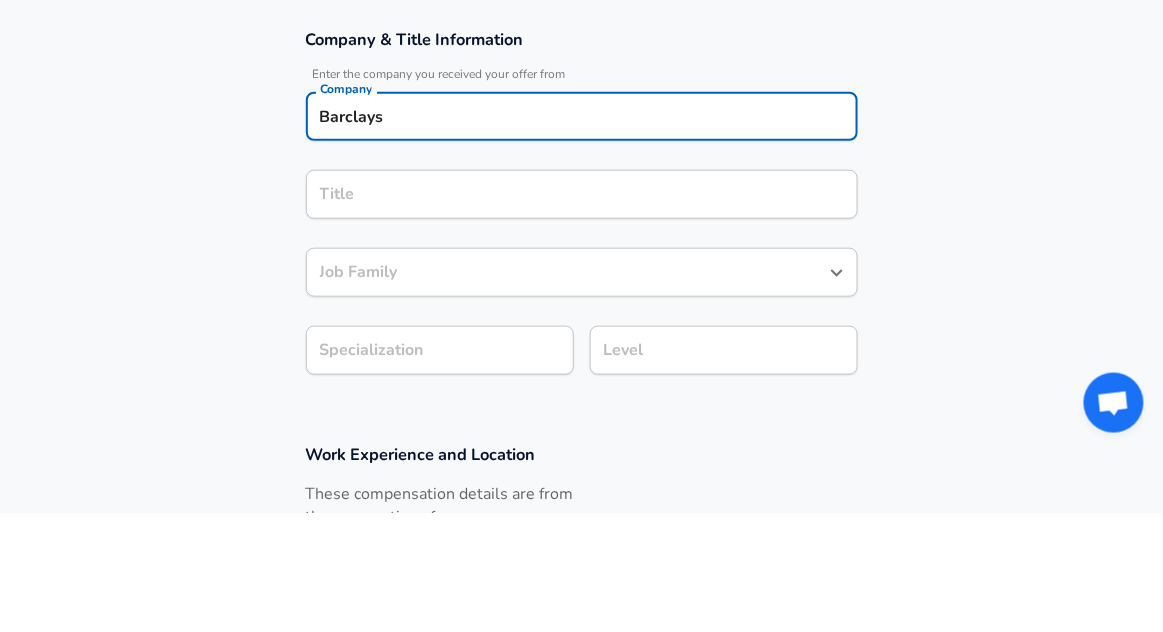 type on "Barclays" 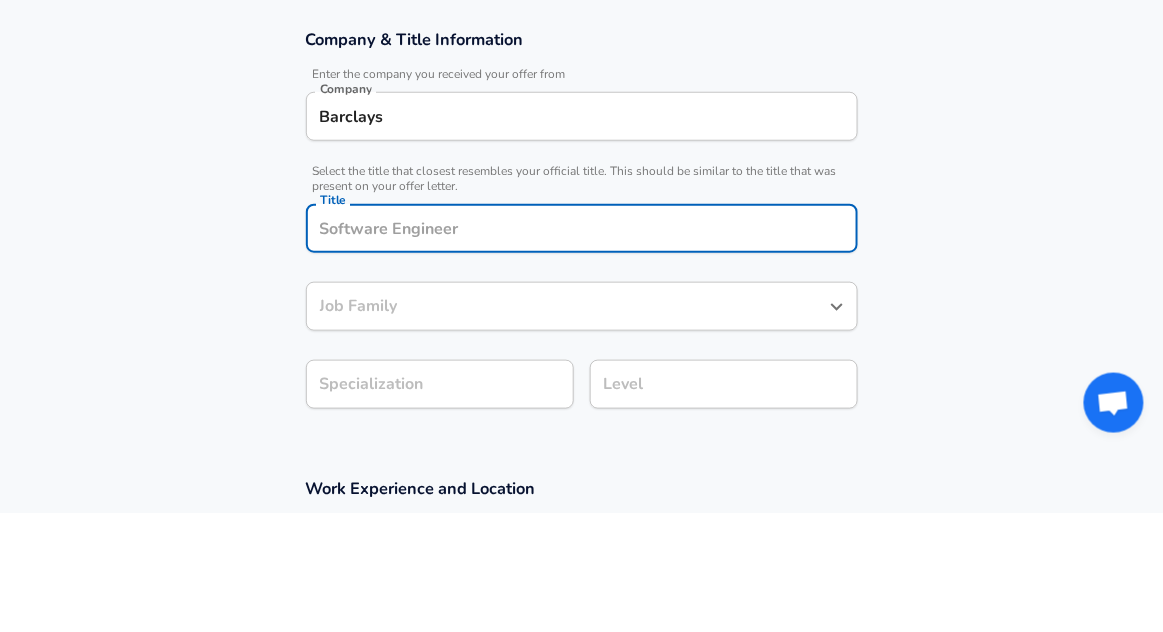 scroll, scrollTop: 272, scrollLeft: 0, axis: vertical 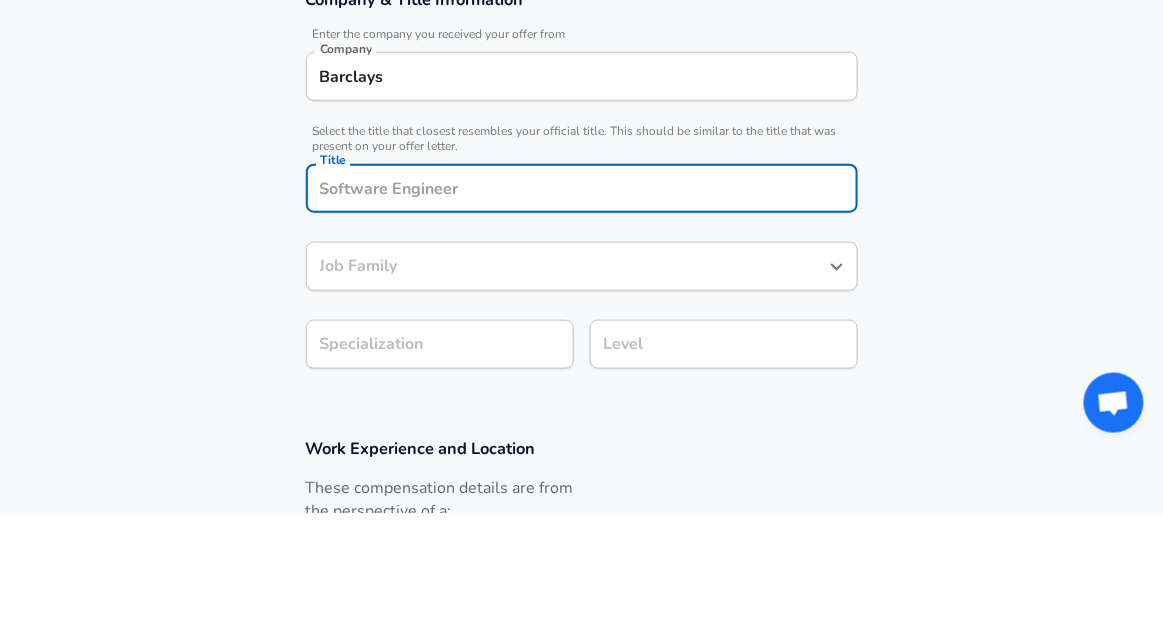 click on "Title" at bounding box center (582, 307) 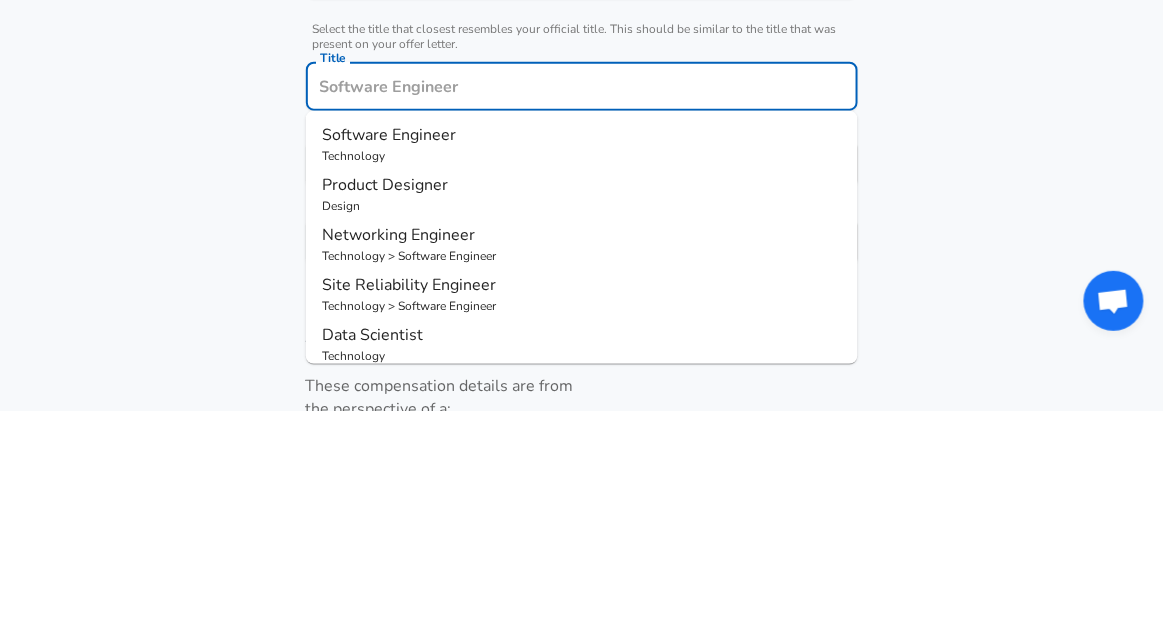 scroll, scrollTop: 272, scrollLeft: 0, axis: vertical 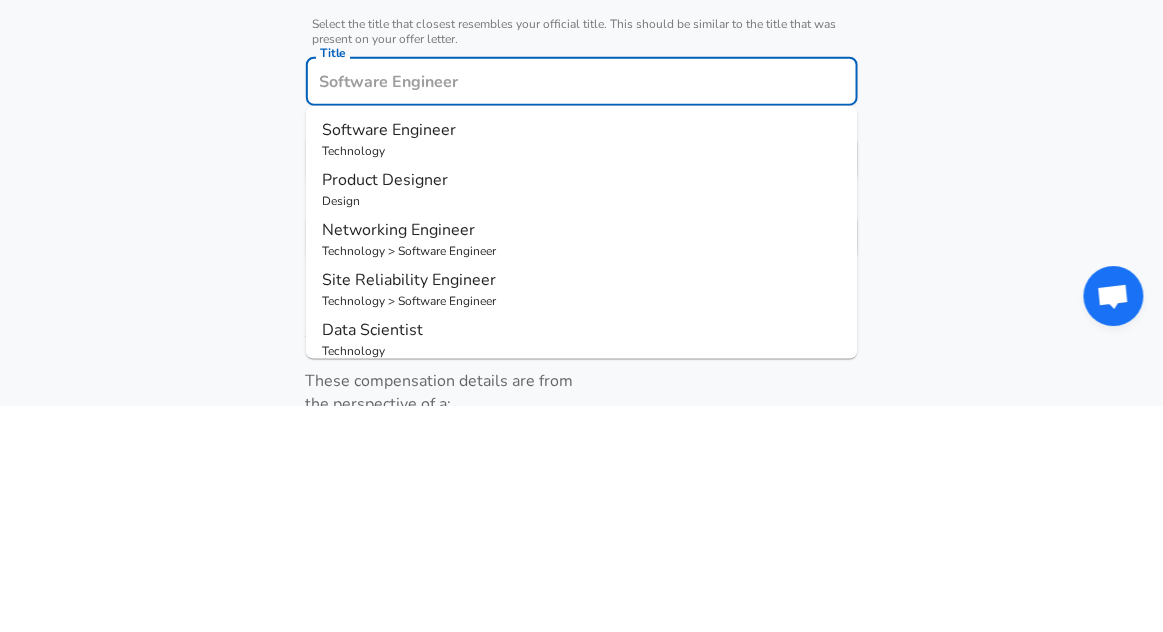 click on "Software Engineer" at bounding box center (582, 356) 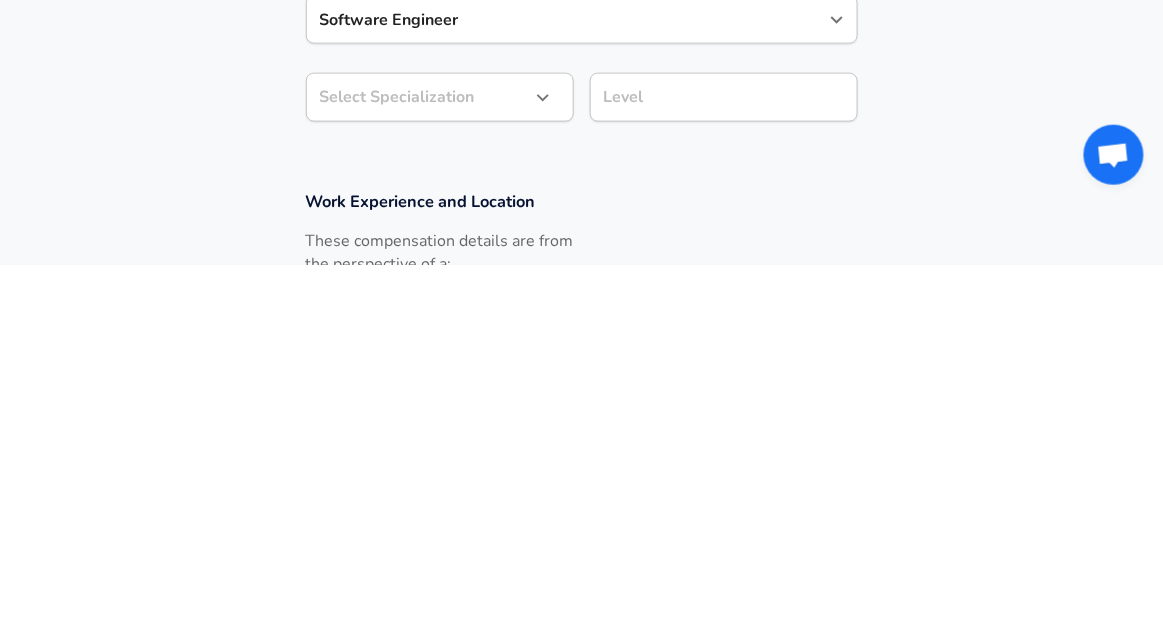 click on "Restart Add Your Salary Upload your offer letter   to verify your submission Enhance Privacy and Anonymity No Automatically hides specific fields until there are enough submissions to safely display the full details.   More Details Based on your submission and the data points that we have already collected, we will automatically hide and anonymize specific fields if there aren't enough data points to remain sufficiently anonymous. Company & Title Information   Enter the company you received your offer from Company Barclays Company   Select the title that closest resembles your official title. This should be similar to the title that was present on your offer letter. Title Software Engineer Title Job Family Software Engineer Job Family Select Specialization ​ Select Specialization Level Level Work Experience and Location These compensation details are from the perspective of a: New Offer Employee Submit Salary By continuing, you are agreeing to [DOMAIN_NAME][PERSON_NAME]'s   Terms of Use   and   Privacy Policy . © 2017 -" at bounding box center (581, 45) 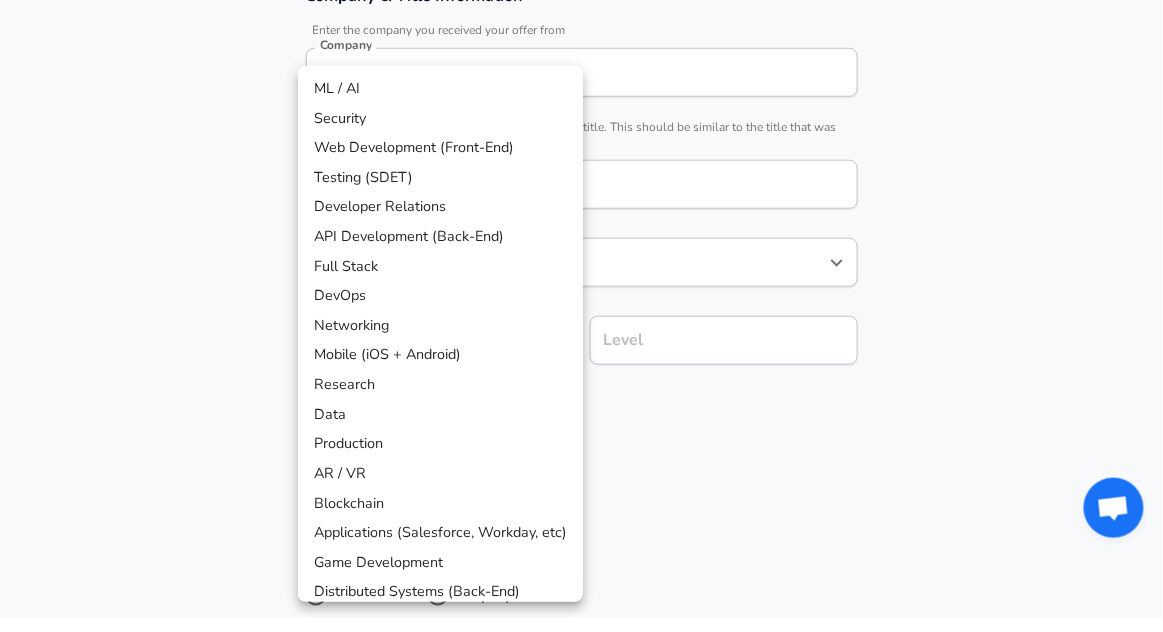 scroll, scrollTop: 381, scrollLeft: 0, axis: vertical 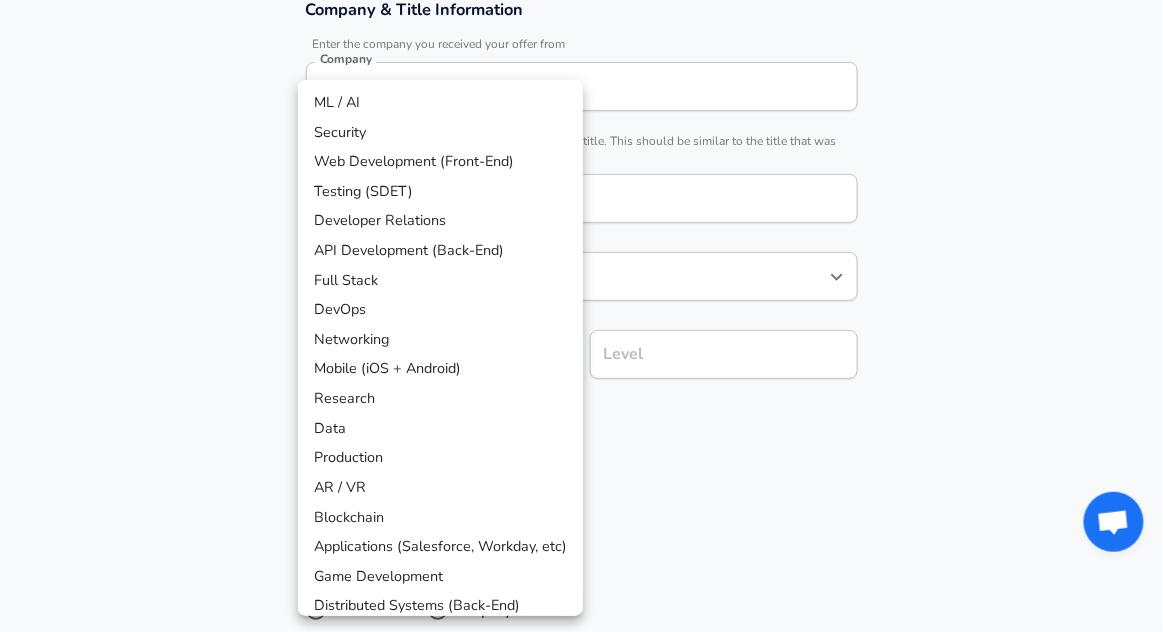 click on "API Development (Back-End)" at bounding box center (440, 251) 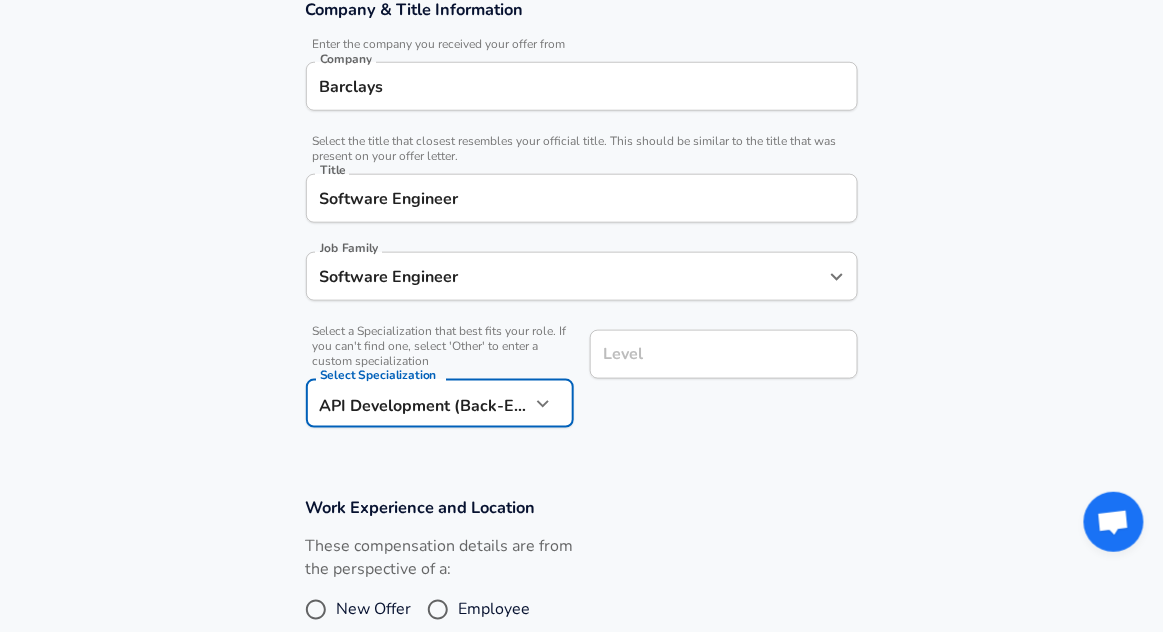 click on "Level" at bounding box center [724, 354] 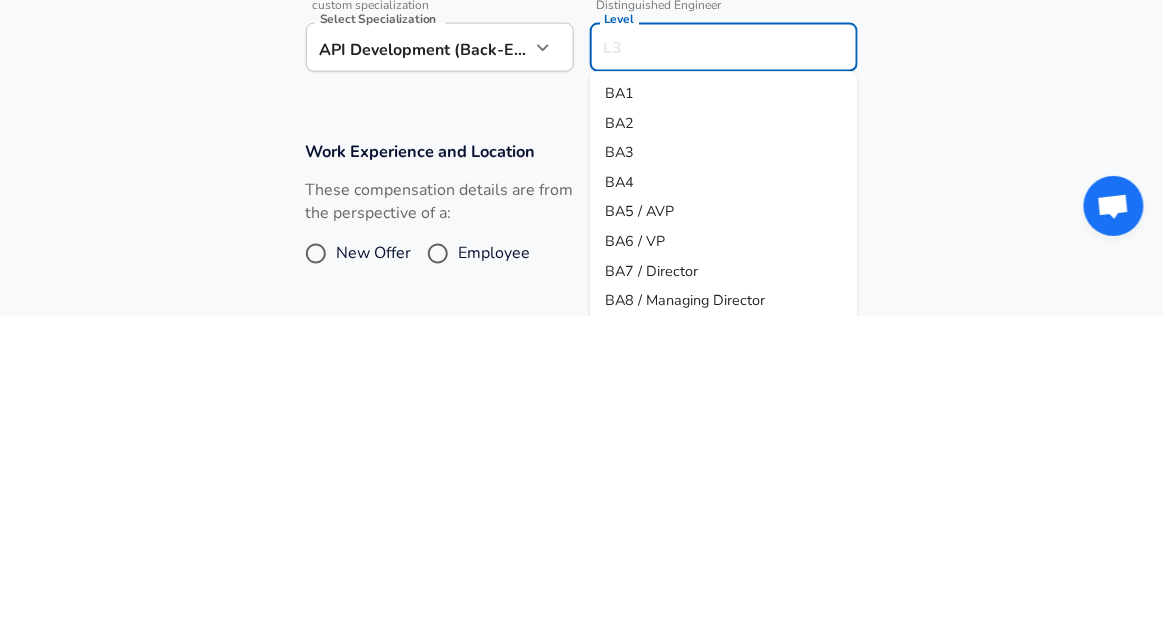 scroll, scrollTop: 421, scrollLeft: 0, axis: vertical 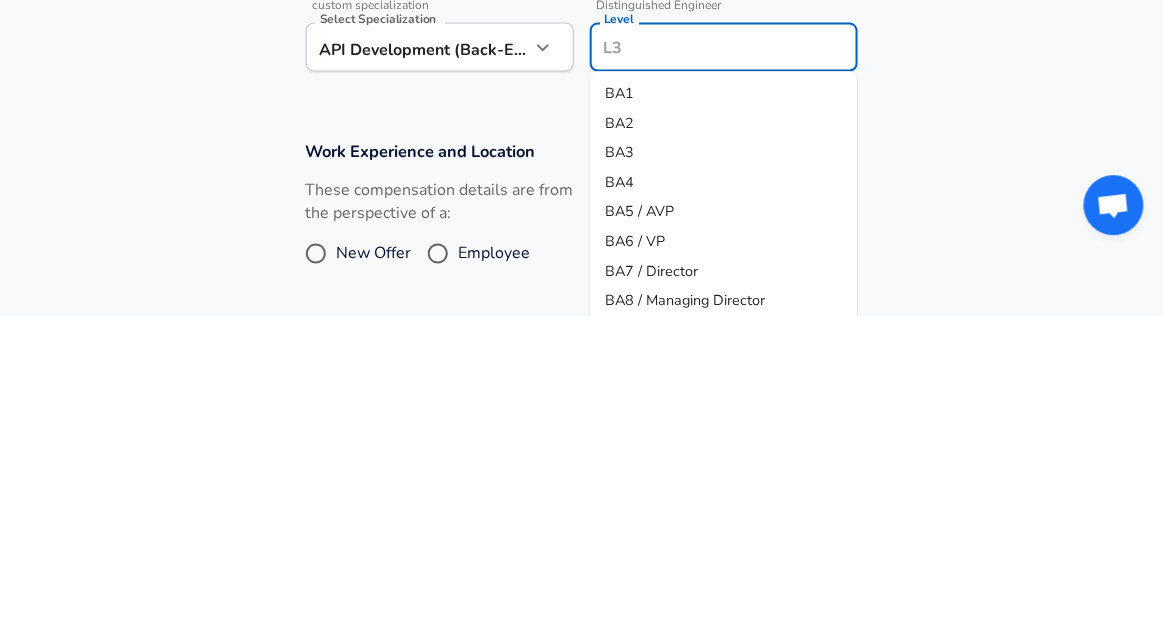 click on "BA3" at bounding box center [724, 470] 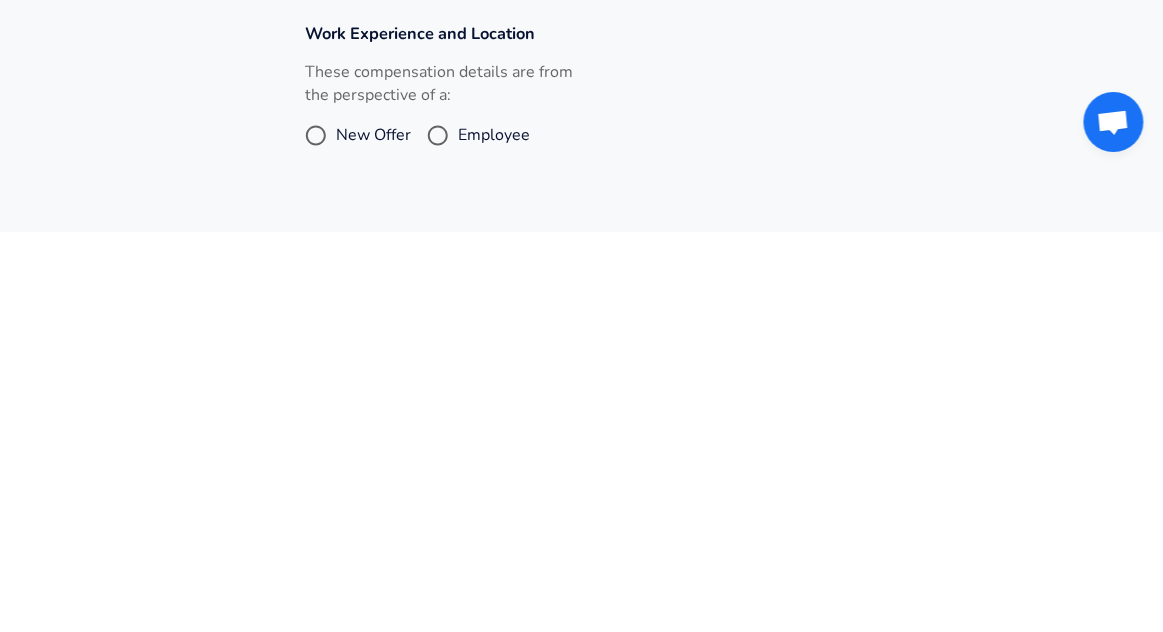scroll, scrollTop: 457, scrollLeft: 0, axis: vertical 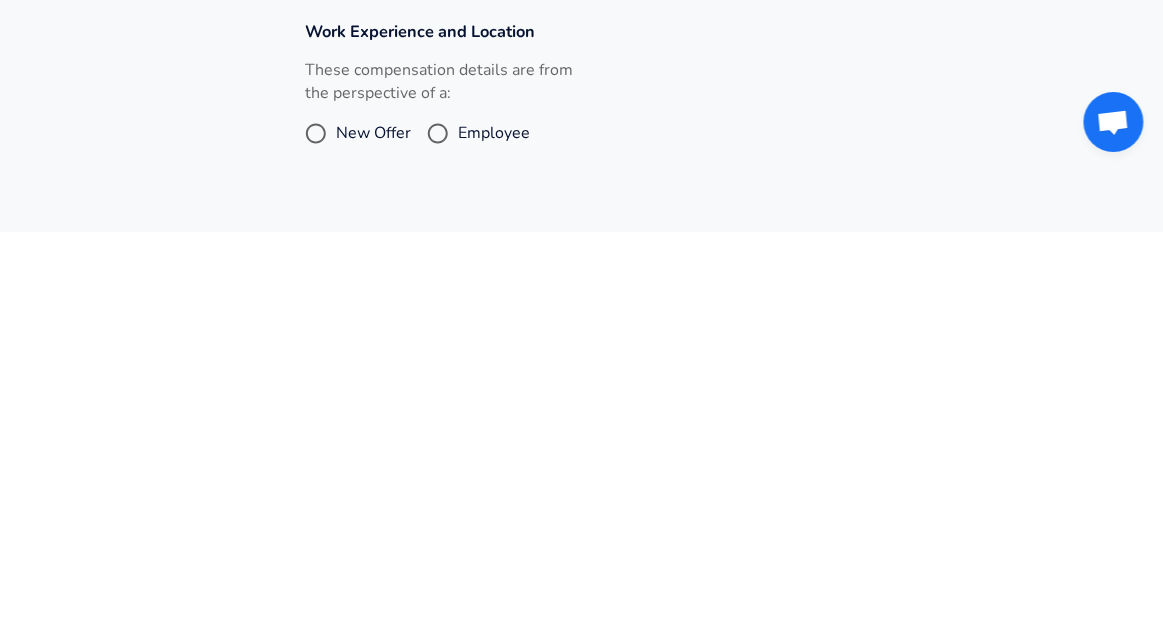 click on "Employee" at bounding box center [438, 534] 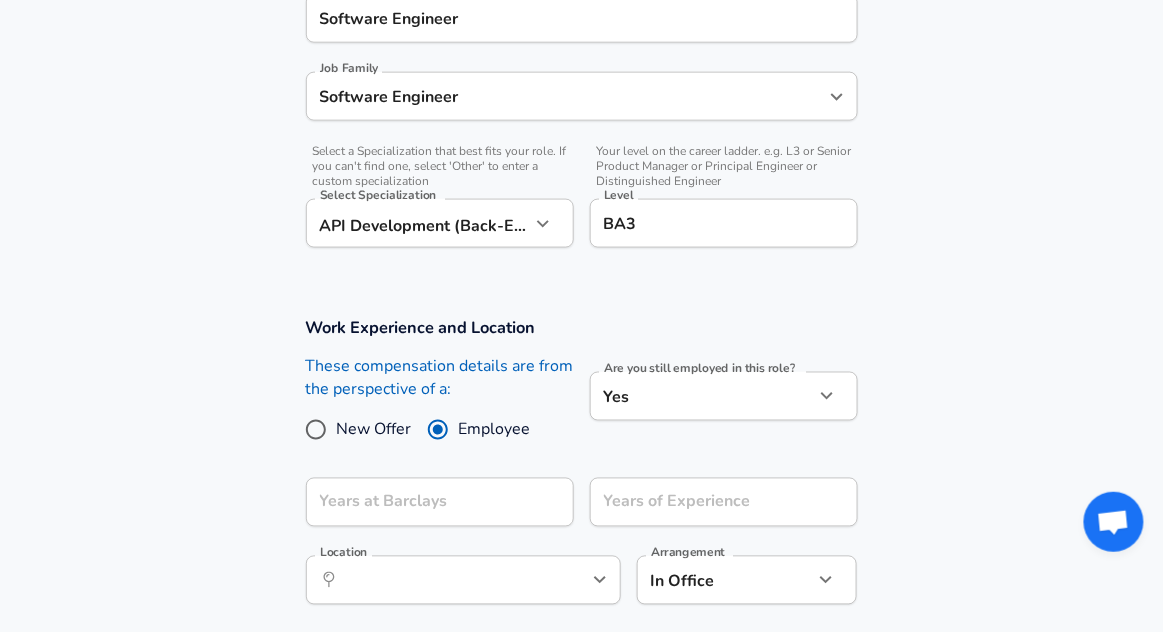 scroll, scrollTop: 570, scrollLeft: 0, axis: vertical 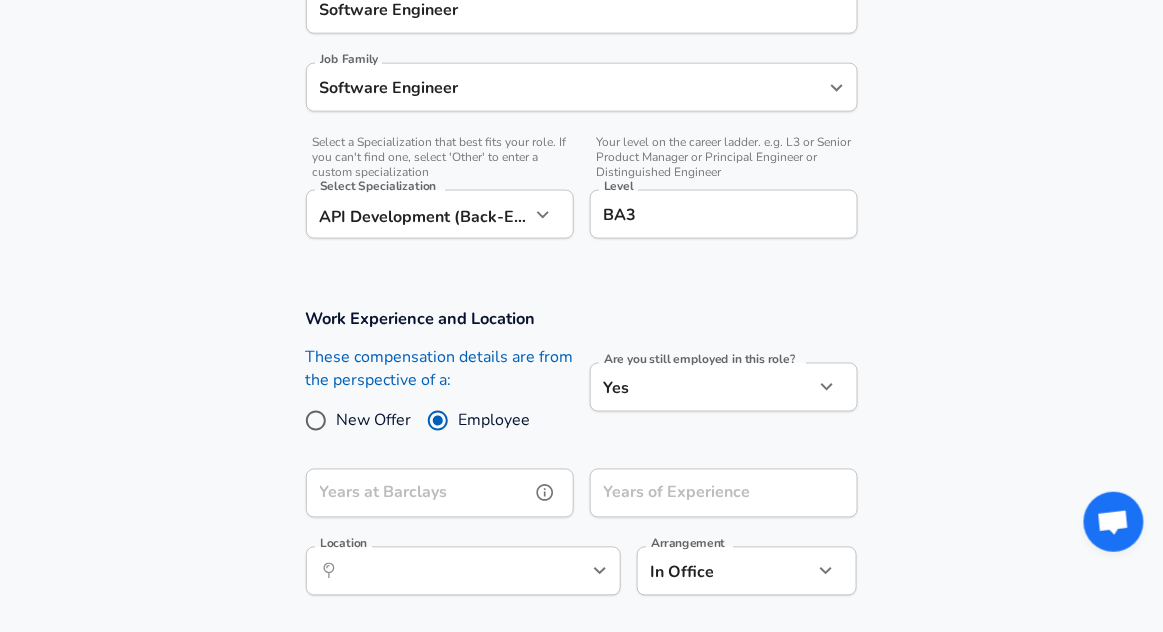 click on "Years at Barclays" at bounding box center (418, 493) 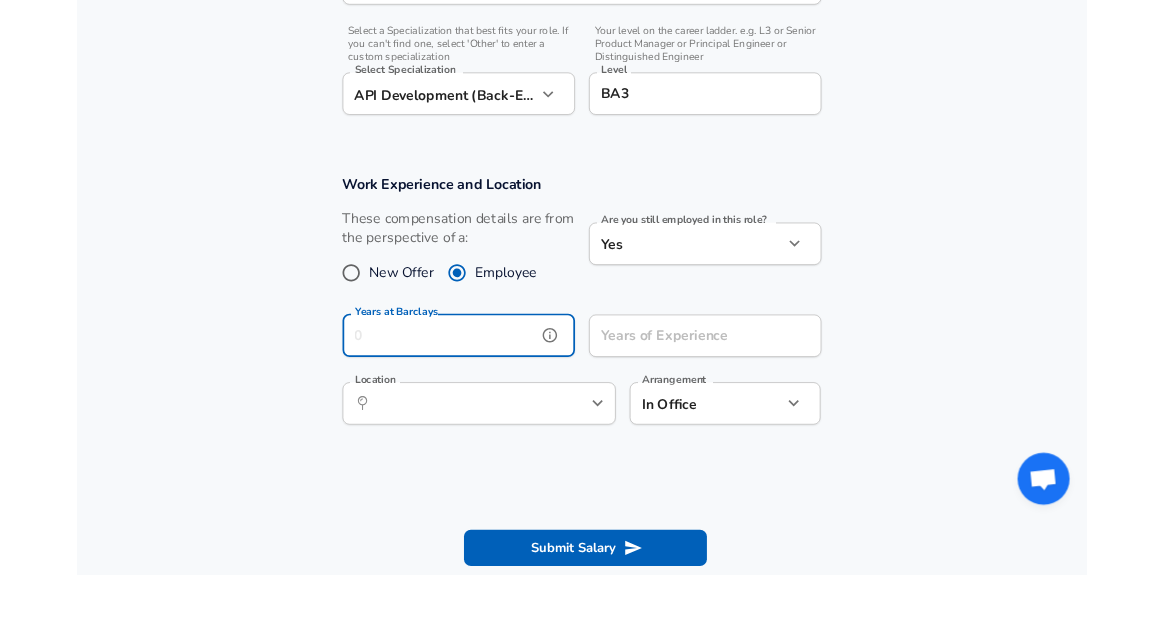 scroll, scrollTop: 610, scrollLeft: 0, axis: vertical 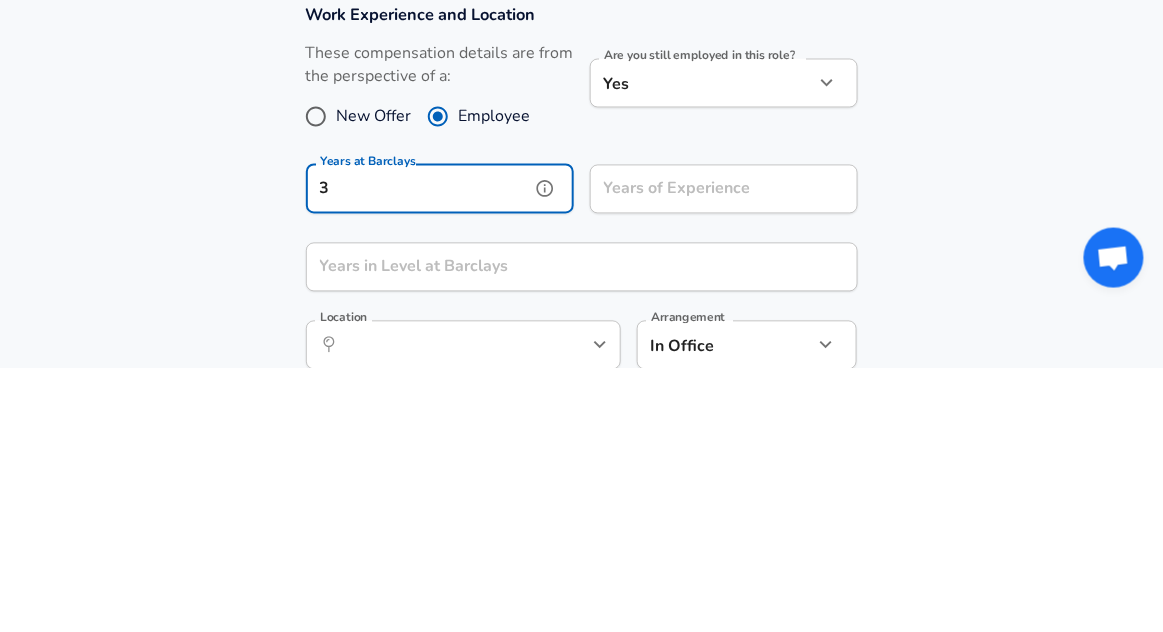 type on "3" 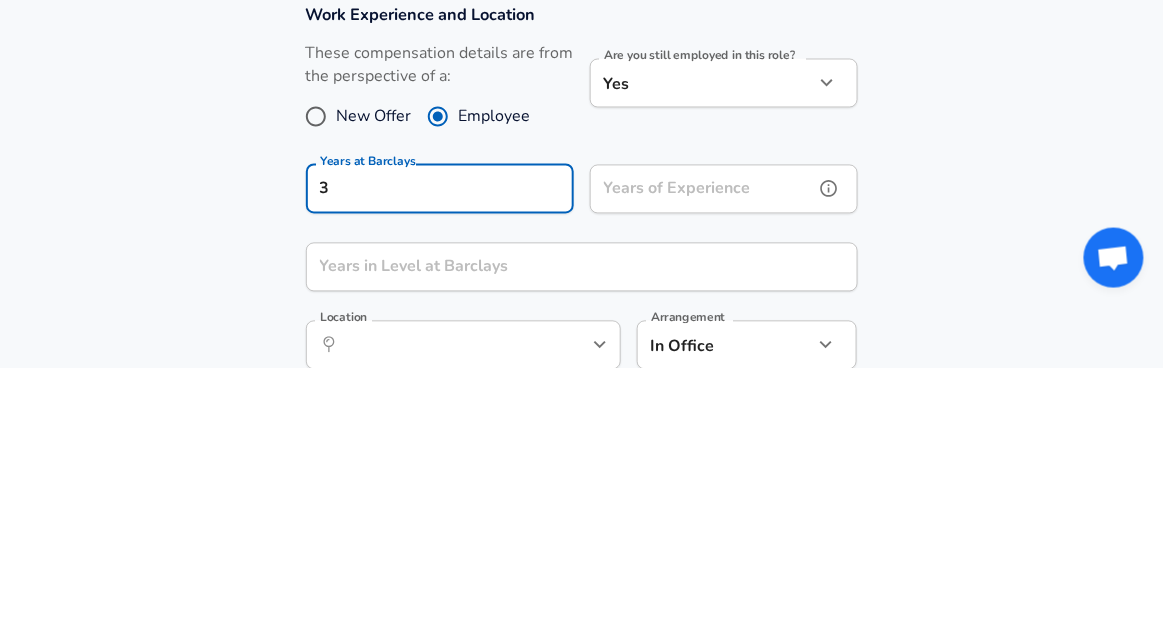 click on "Years of Experience" at bounding box center (702, 453) 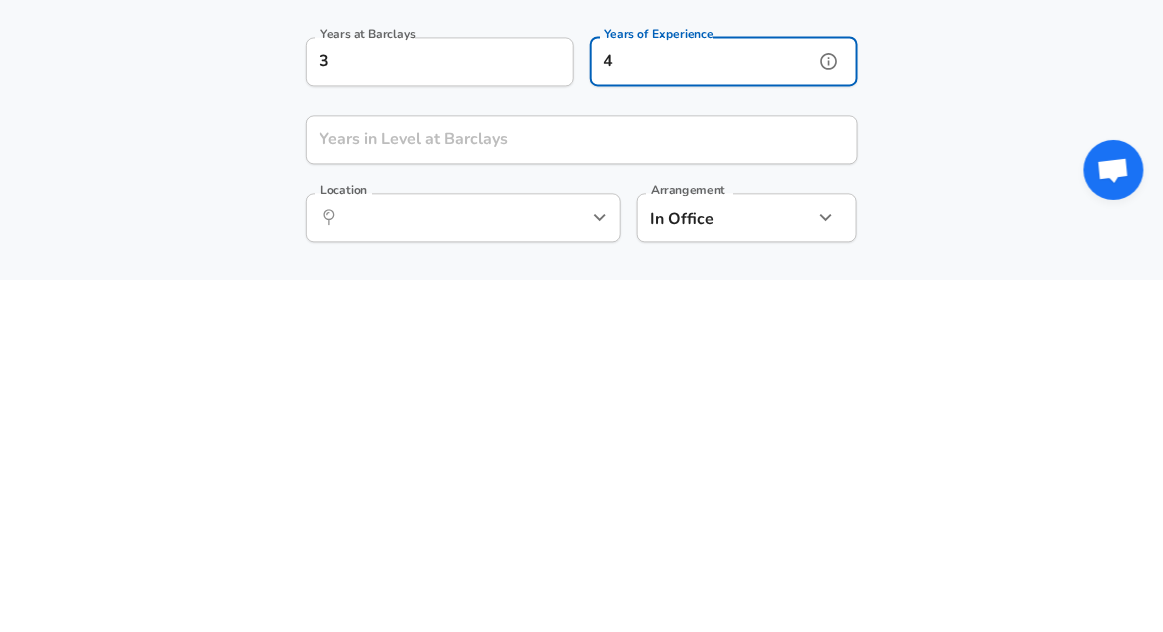 scroll, scrollTop: 652, scrollLeft: 0, axis: vertical 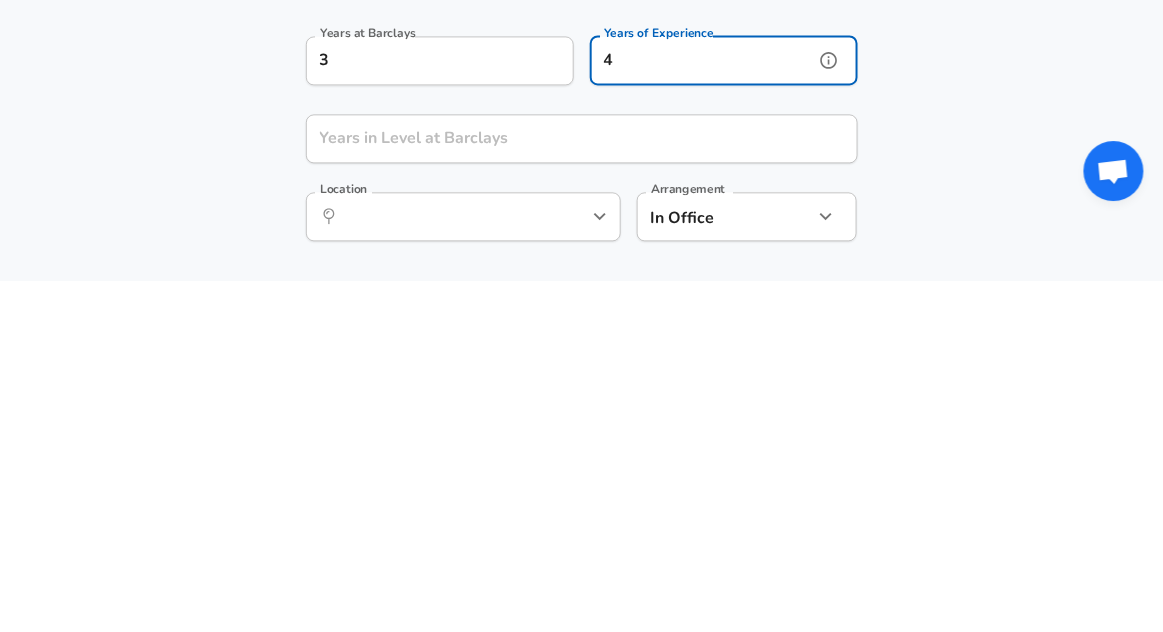 type on "4" 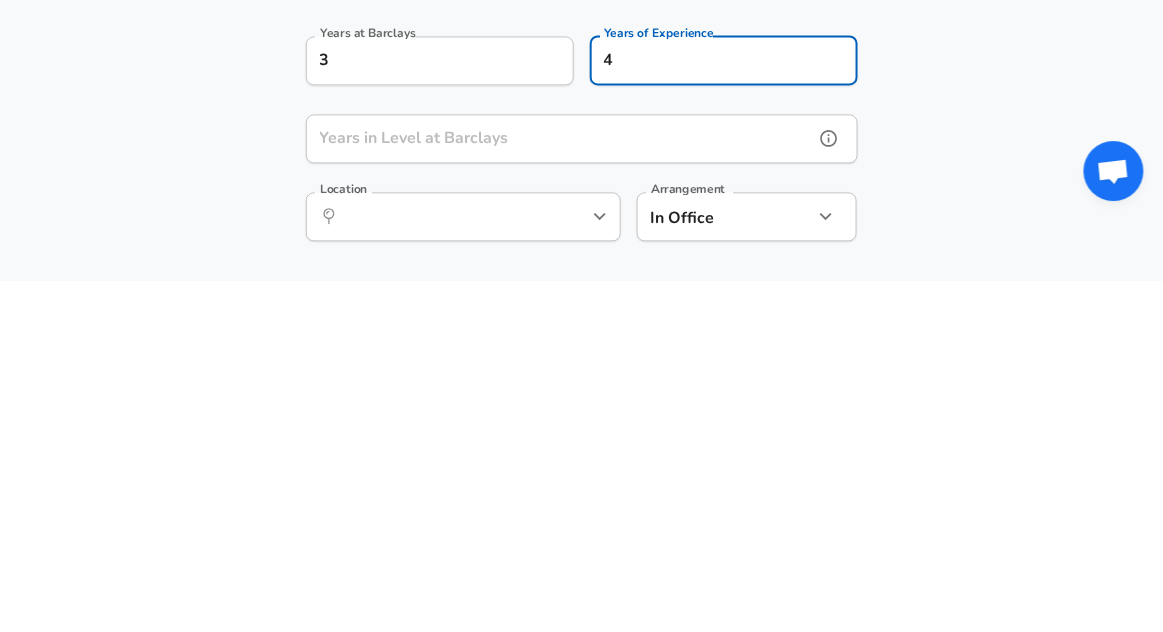 click on "Years in Level at Barclays" at bounding box center [560, 489] 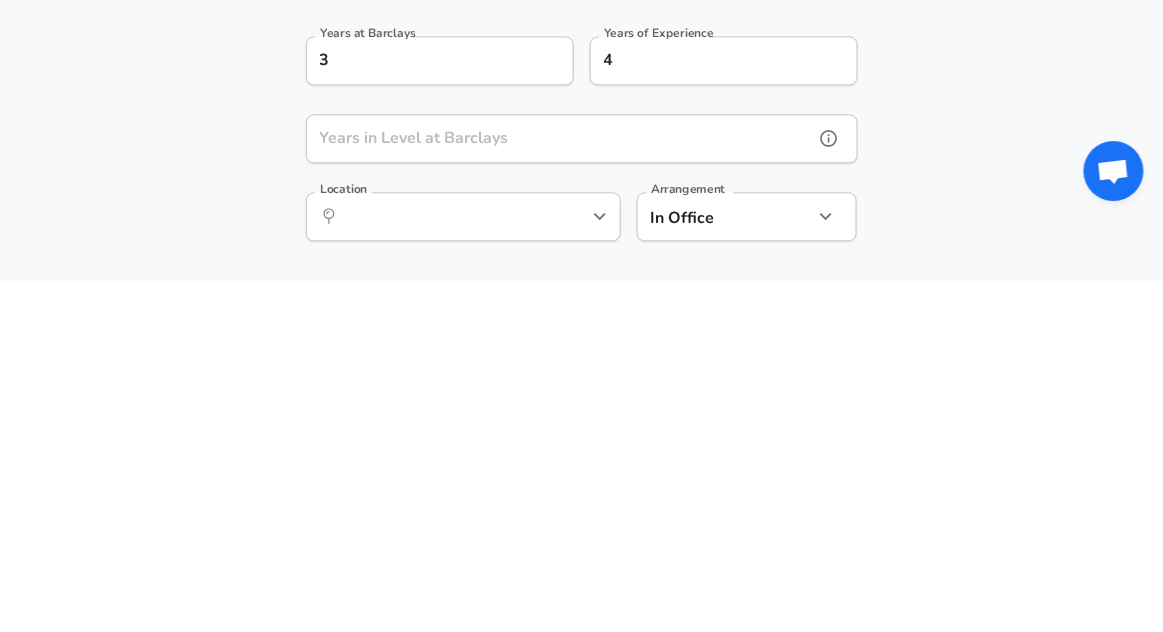 scroll, scrollTop: 652, scrollLeft: 0, axis: vertical 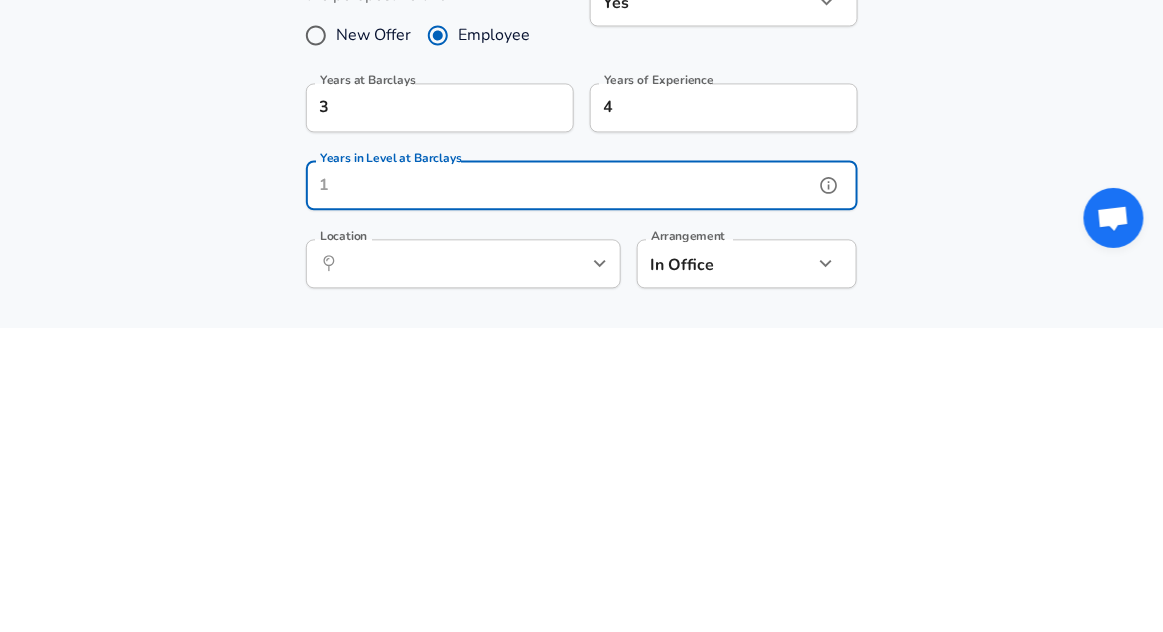 click 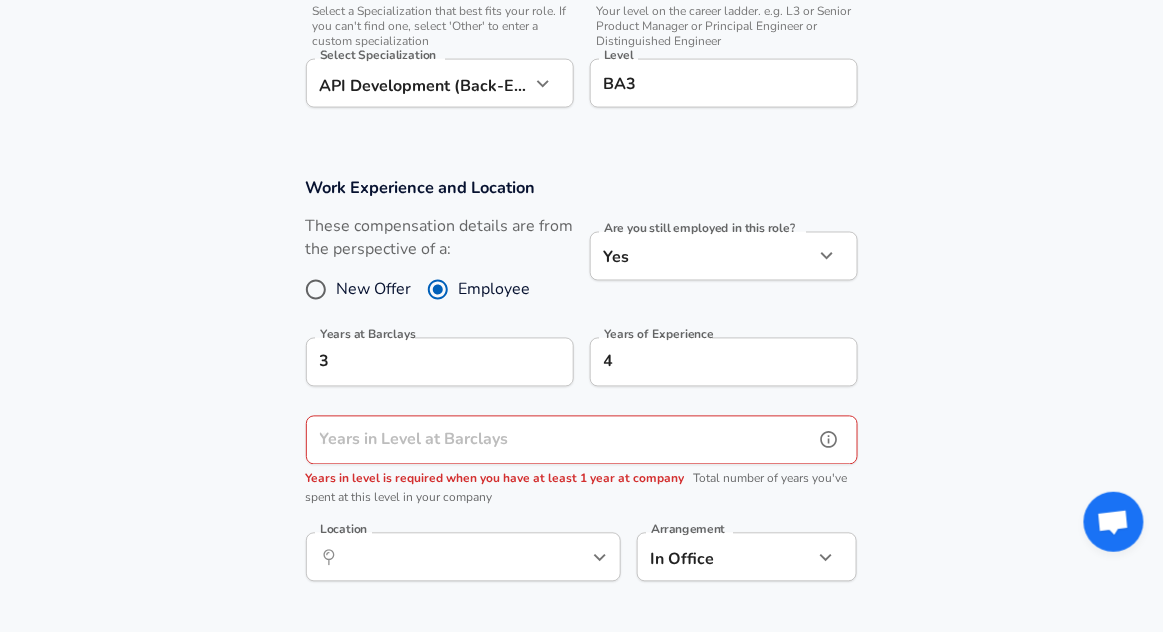 scroll, scrollTop: 701, scrollLeft: 0, axis: vertical 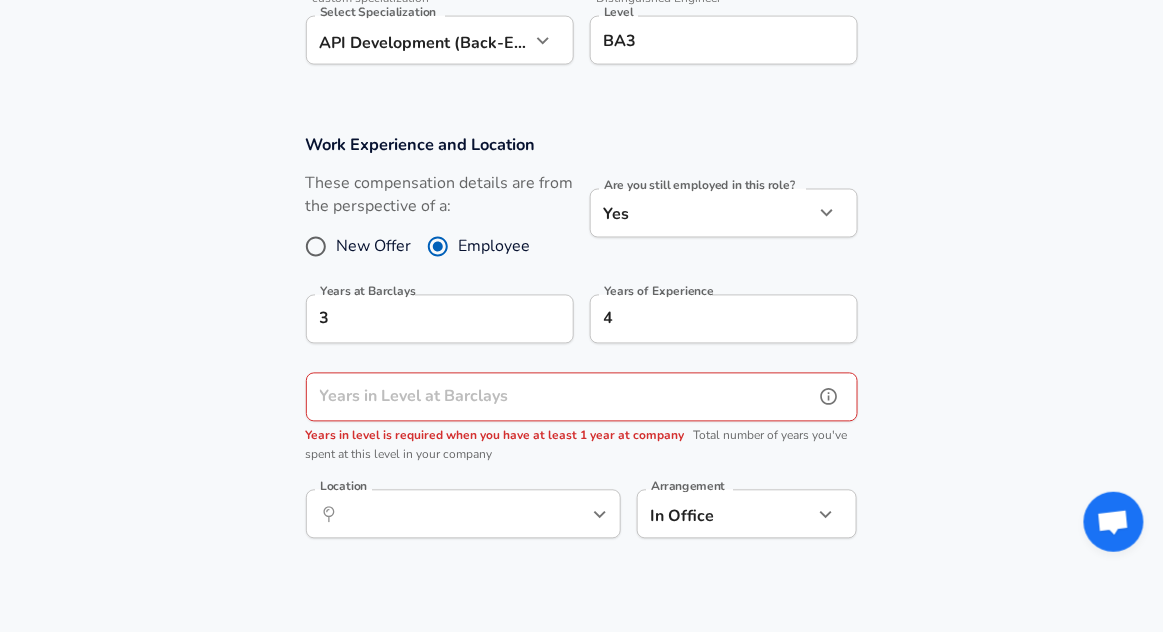 click on "Years in Level at Barclays" at bounding box center (560, 397) 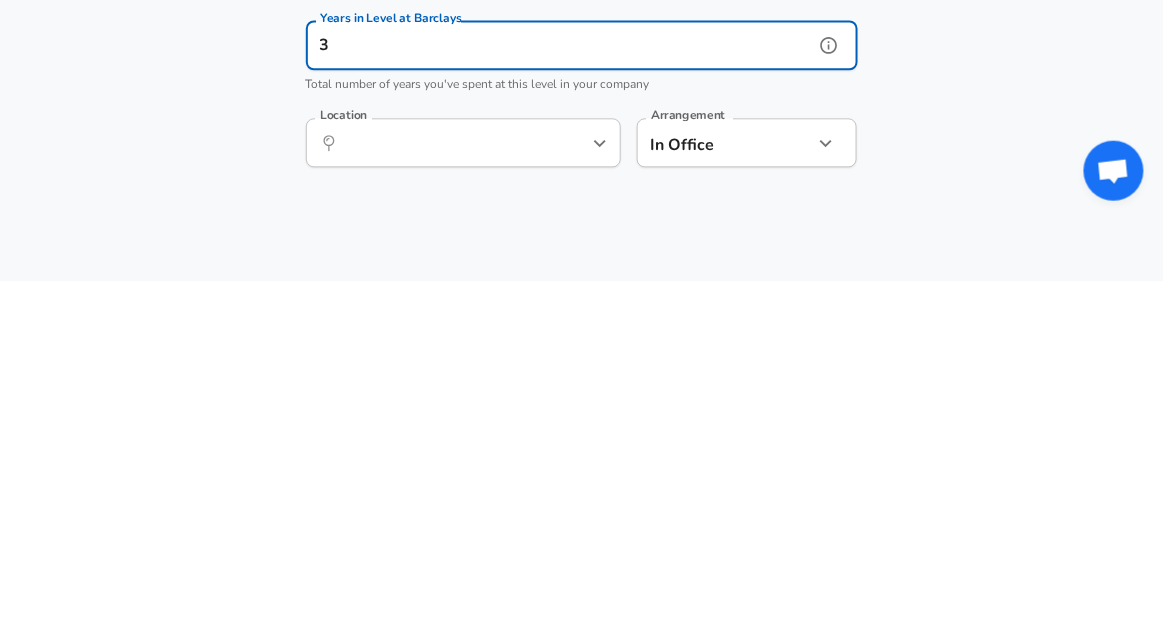 scroll, scrollTop: 744, scrollLeft: 0, axis: vertical 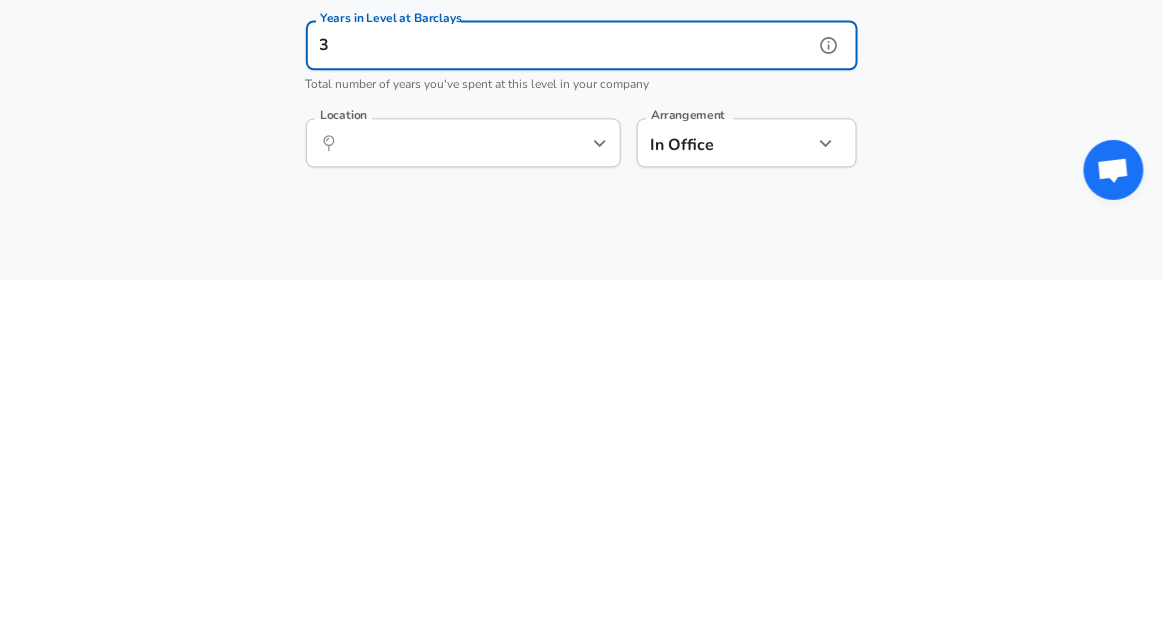 type on "3" 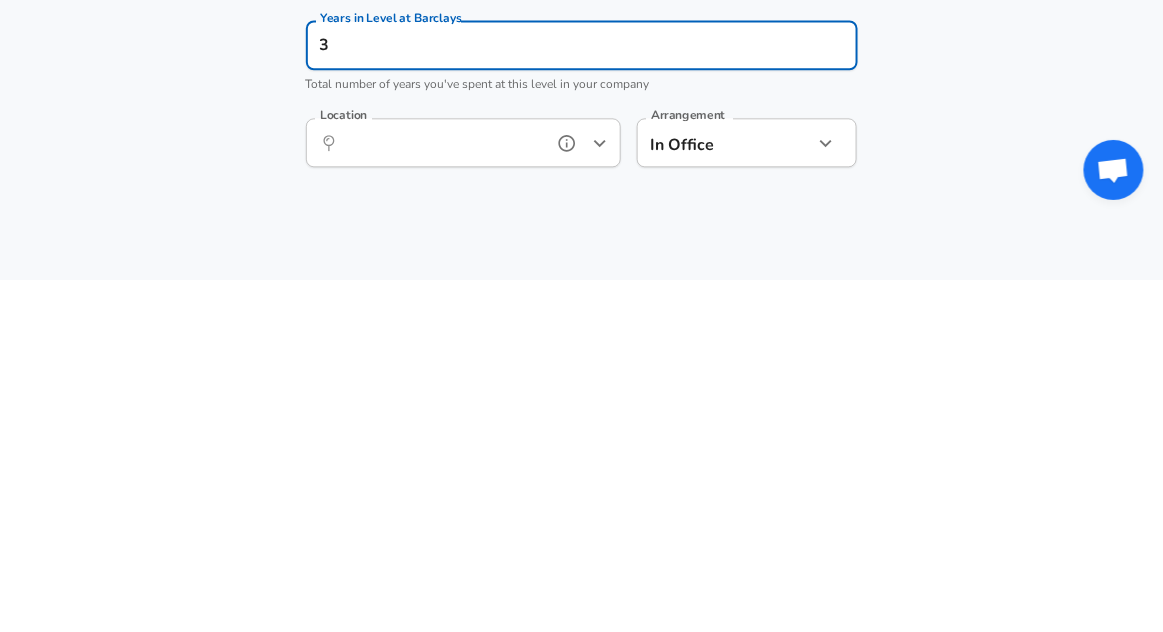 click on "Location" at bounding box center (441, 494) 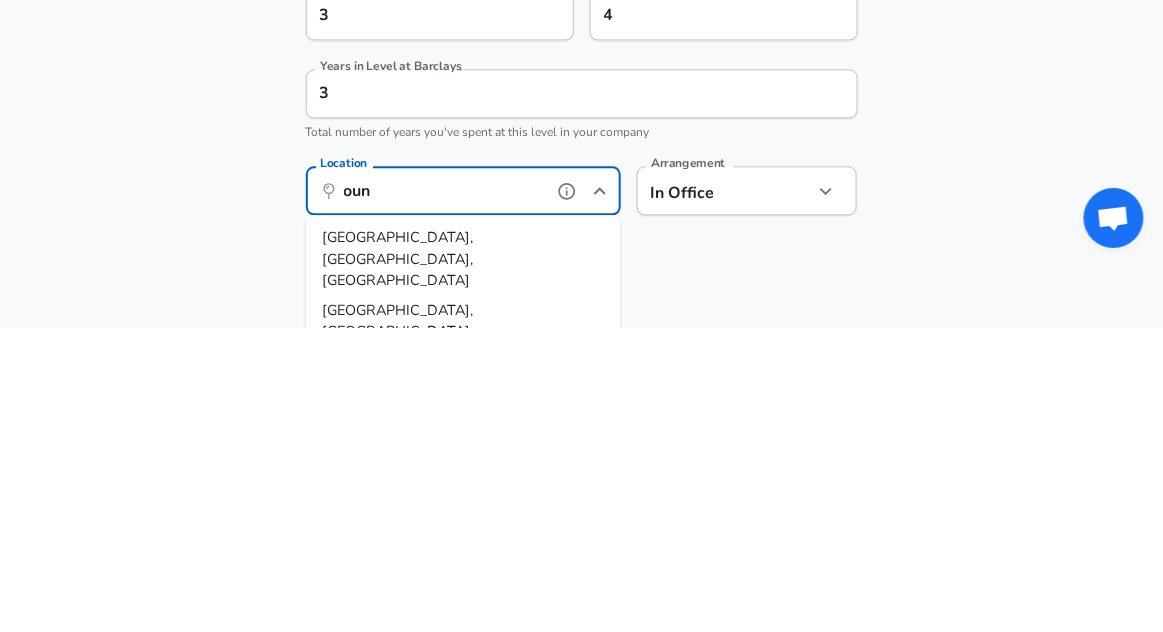 type on "oune" 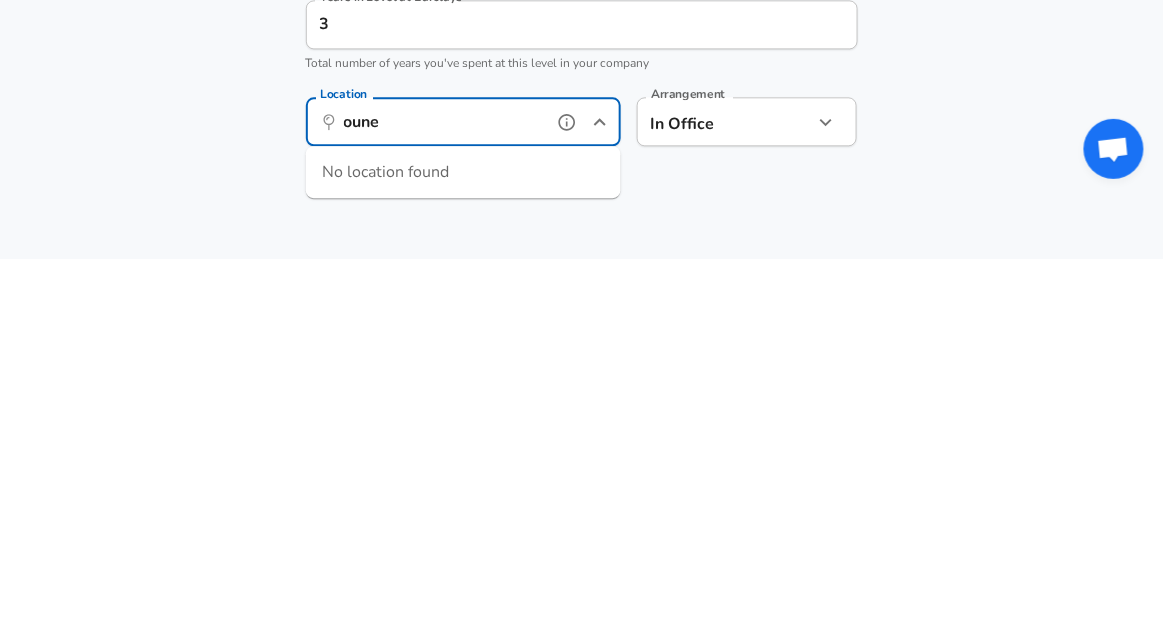 scroll, scrollTop: 744, scrollLeft: 0, axis: vertical 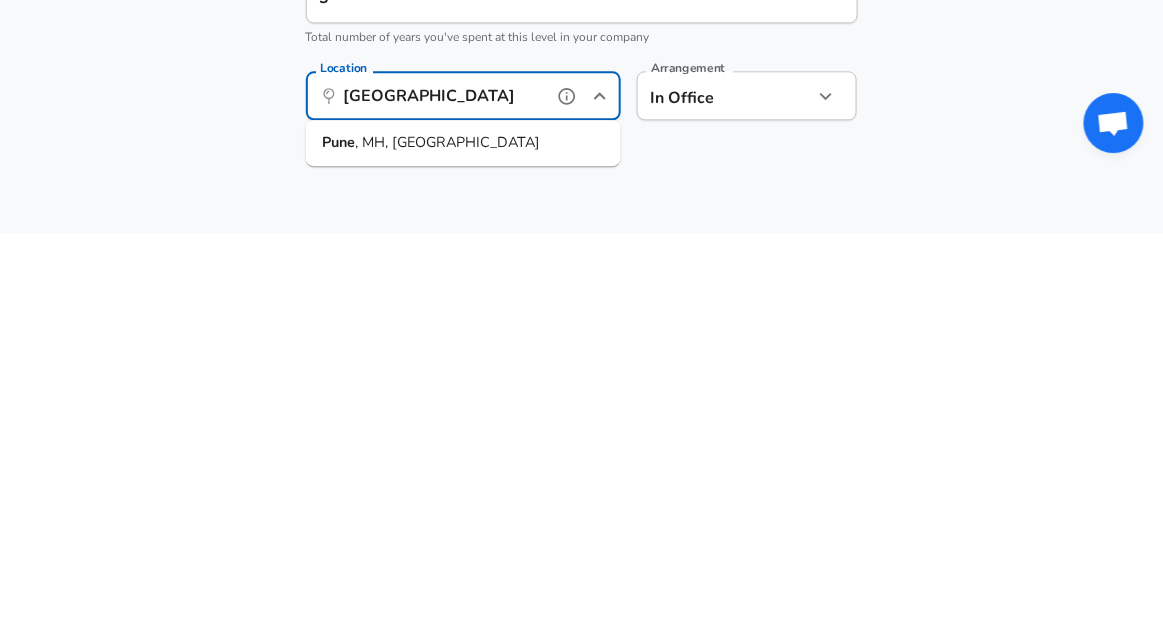 click on "Pune , MH, [GEOGRAPHIC_DATA]" at bounding box center (463, 542) 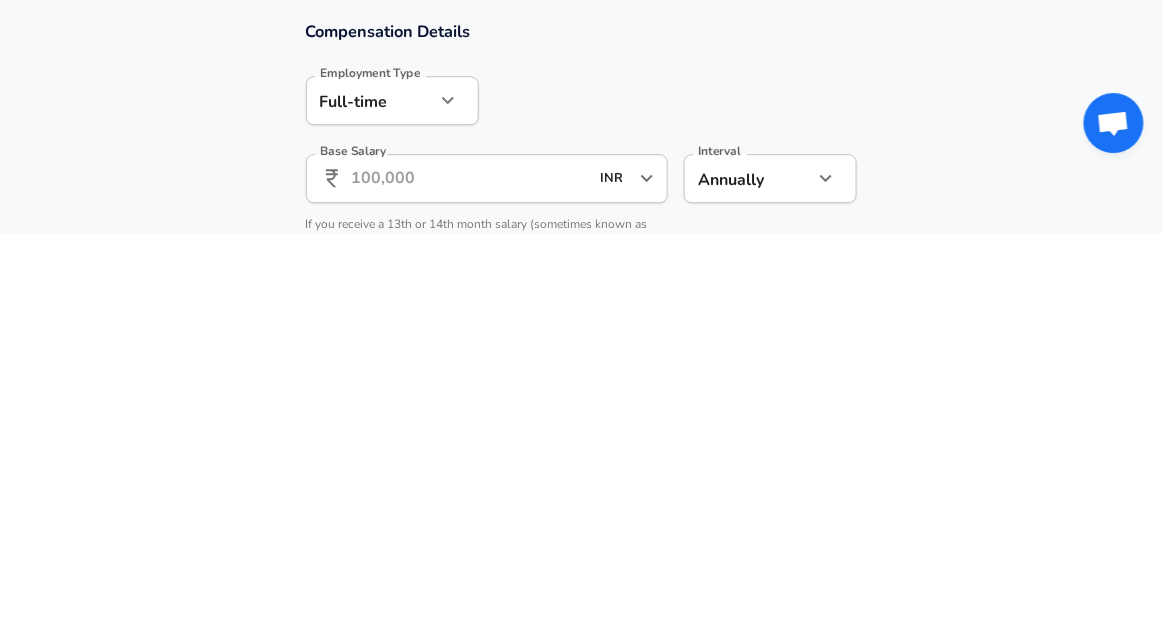 type on "Pune, MH, [GEOGRAPHIC_DATA]" 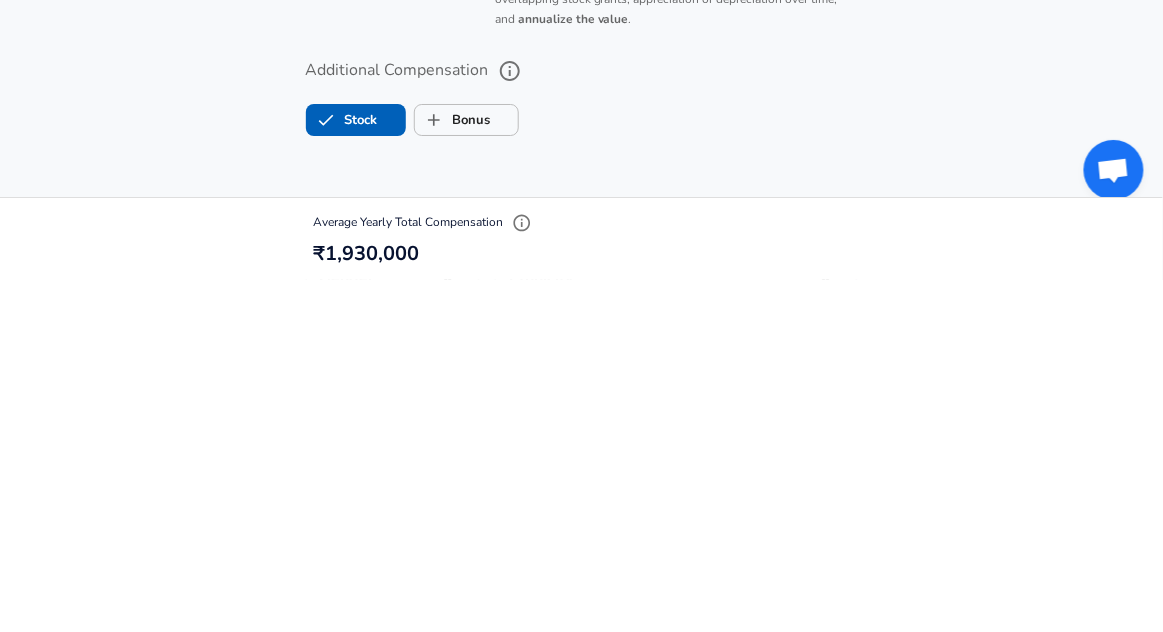 scroll, scrollTop: 1393, scrollLeft: 0, axis: vertical 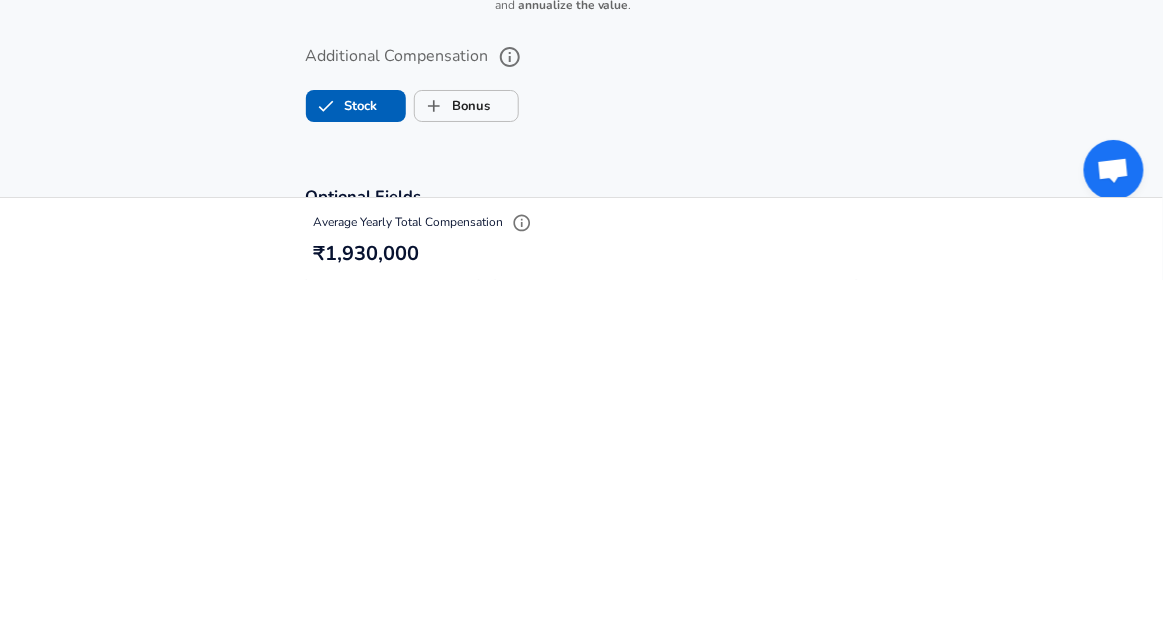type on "19,30,000" 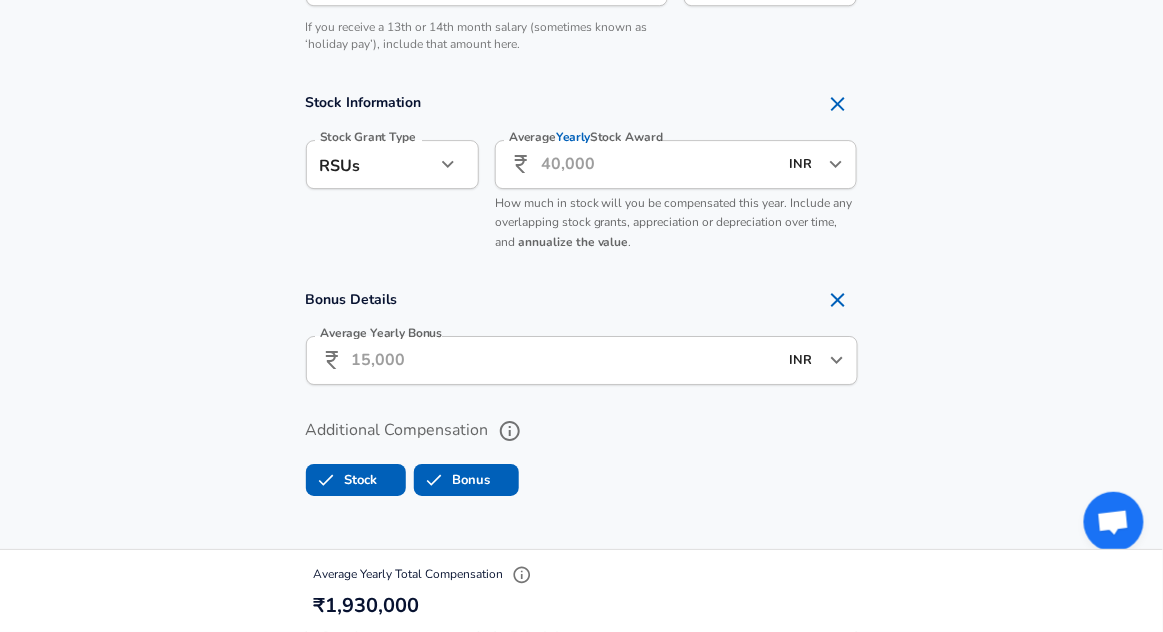 click on "Average Yearly Bonus" at bounding box center (565, 360) 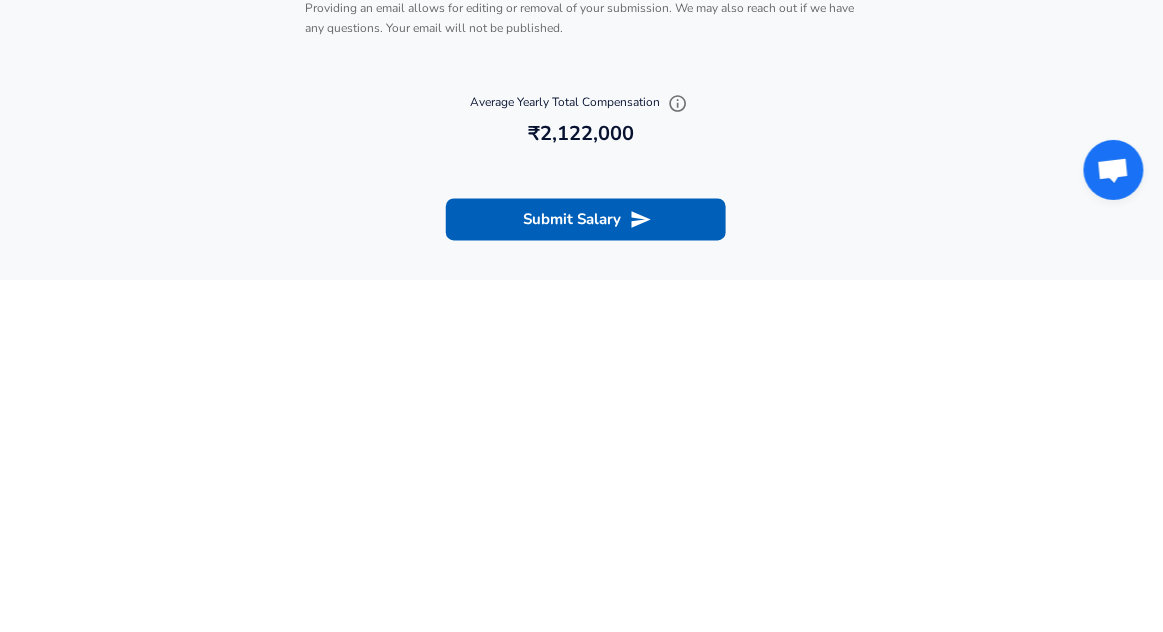 scroll, scrollTop: 2321, scrollLeft: 0, axis: vertical 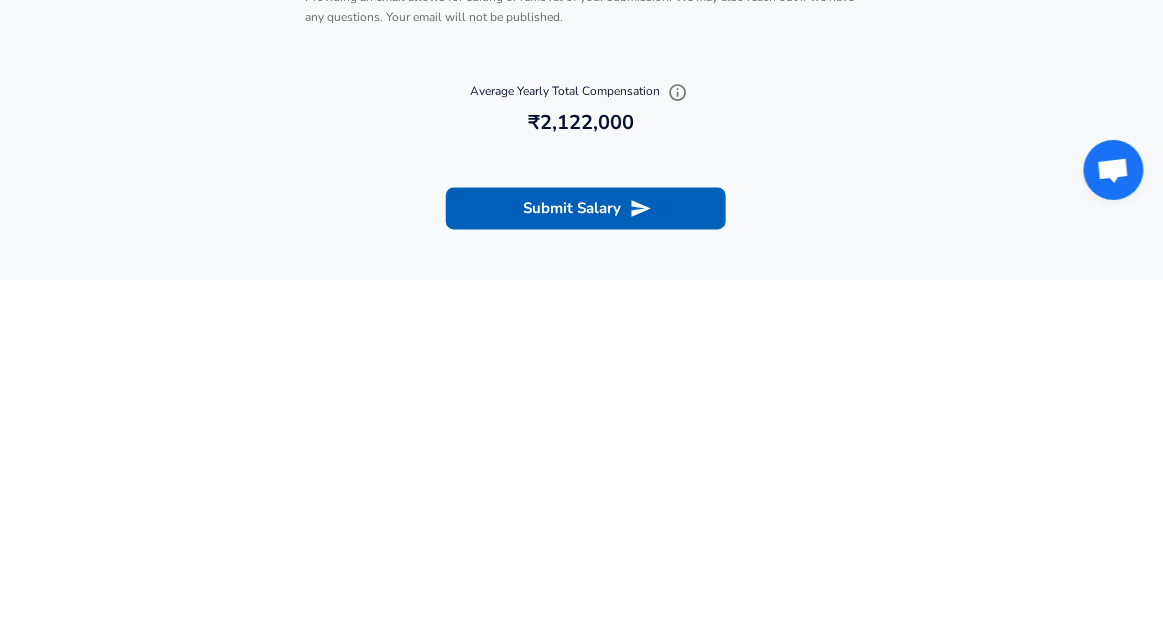 type on "1,92,000" 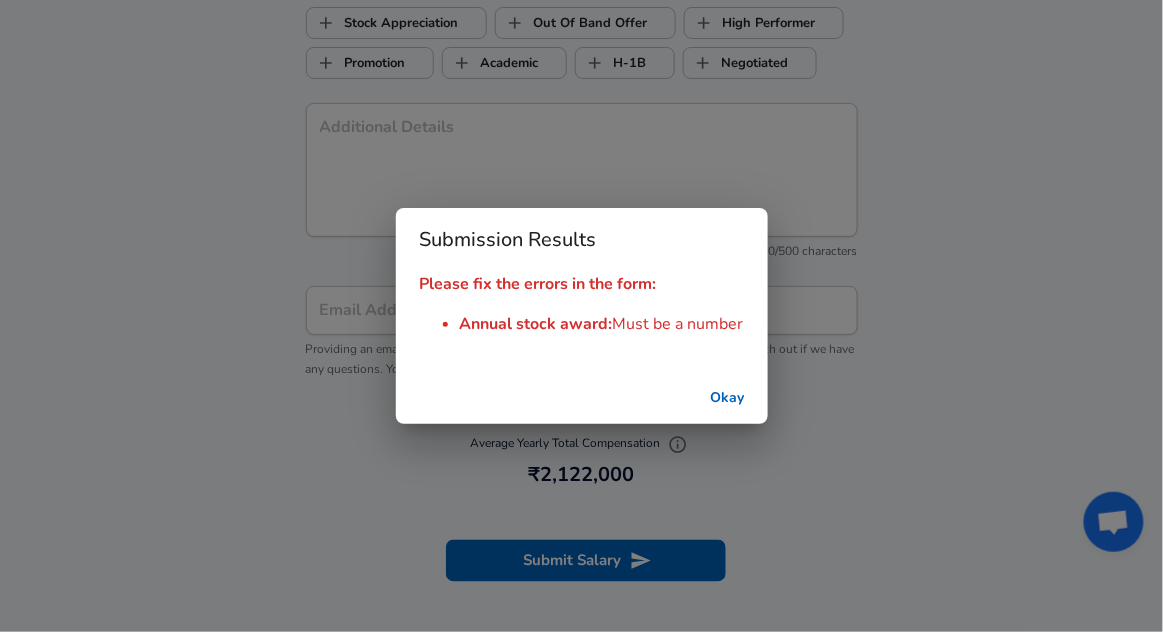 click on "Okay" at bounding box center (728, 398) 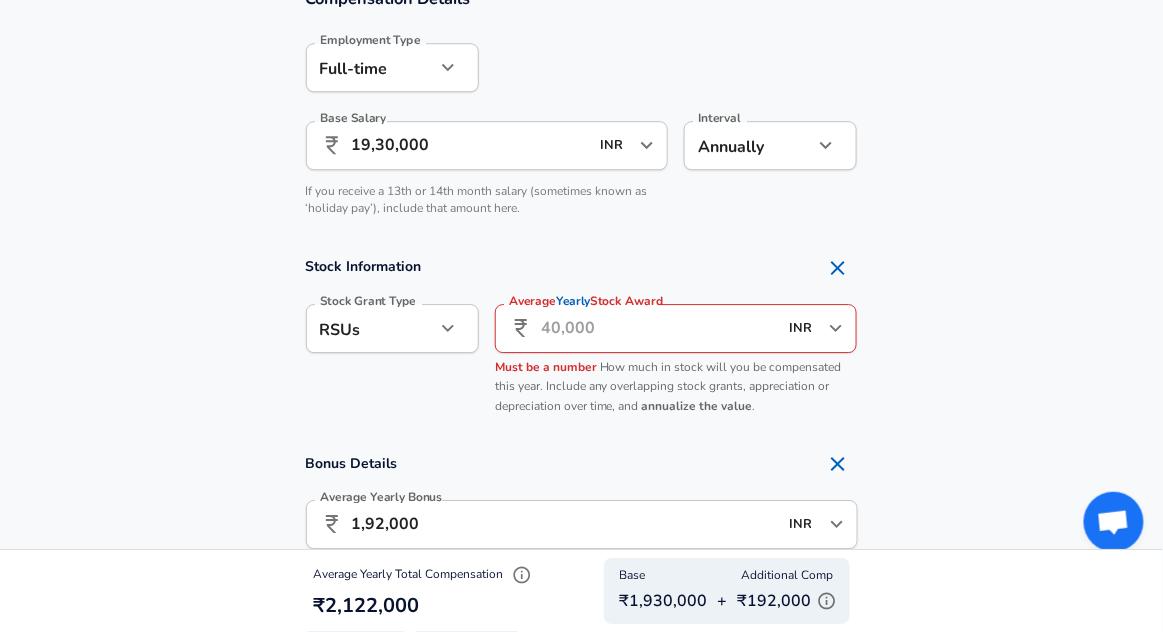 click on "Average  Yearly  Stock Award" at bounding box center [659, 328] 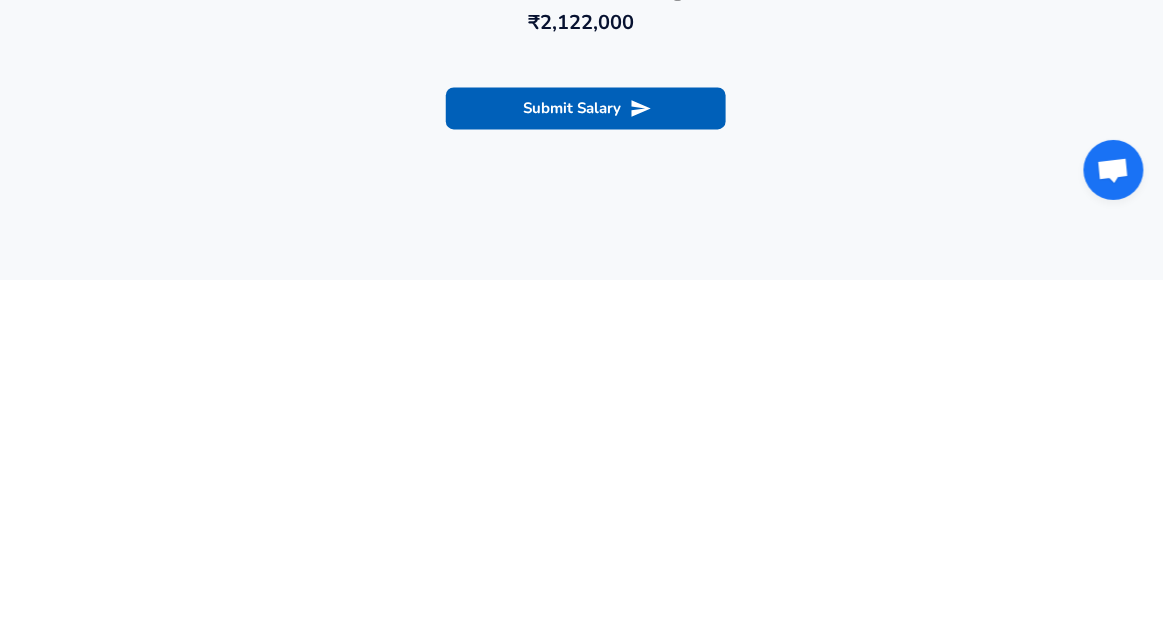 scroll, scrollTop: 2463, scrollLeft: 0, axis: vertical 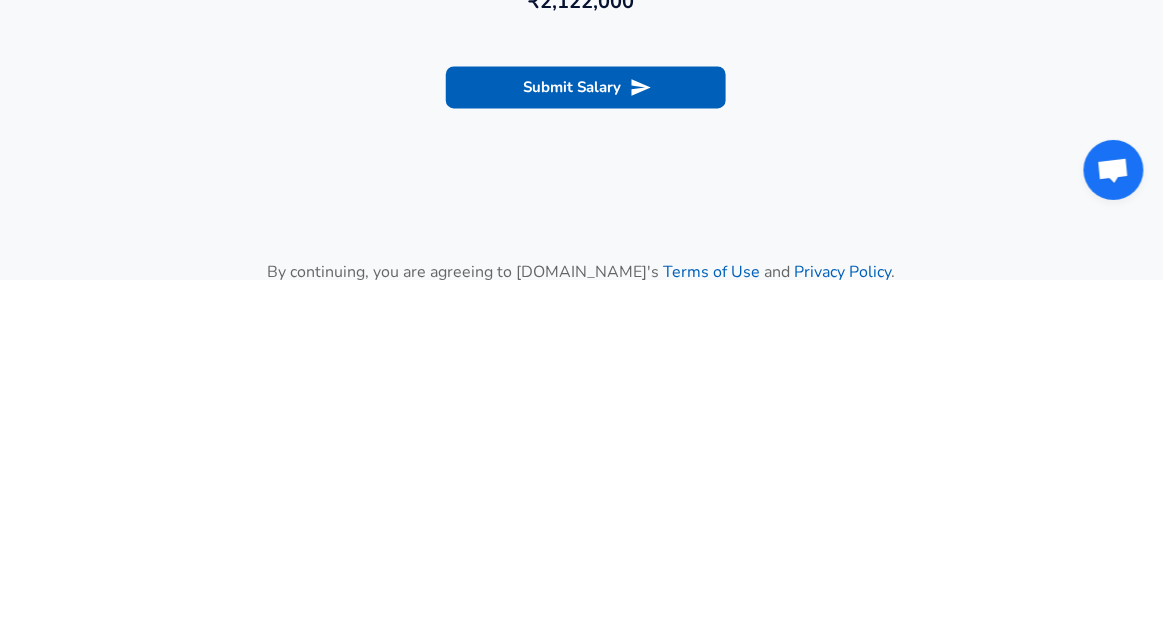 type on "0" 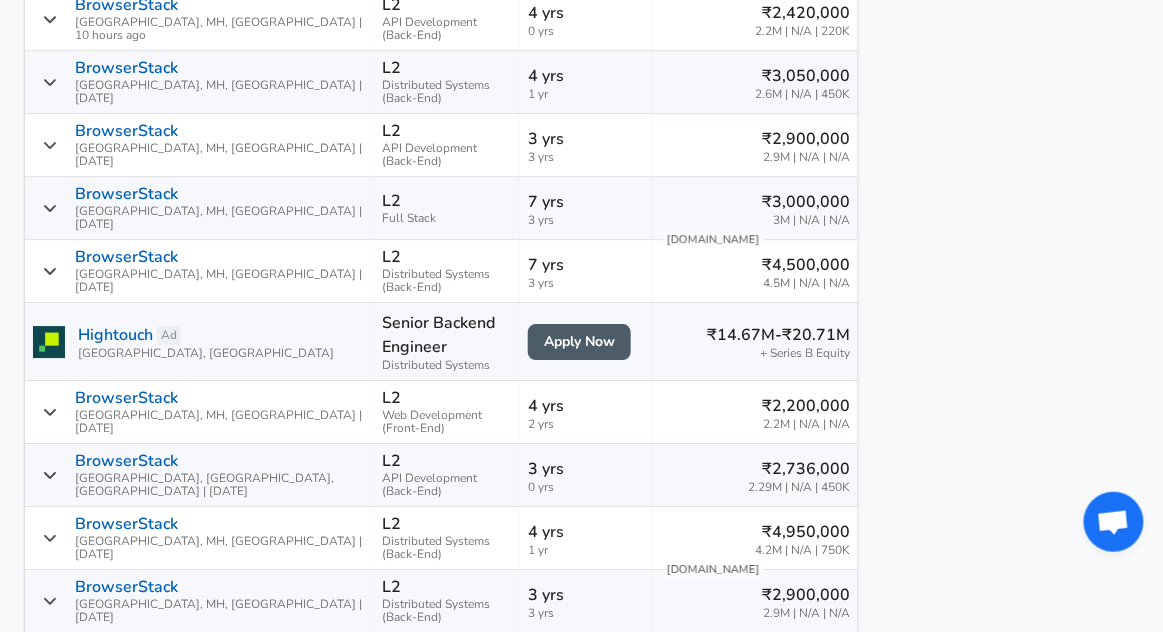 scroll, scrollTop: 1352, scrollLeft: 0, axis: vertical 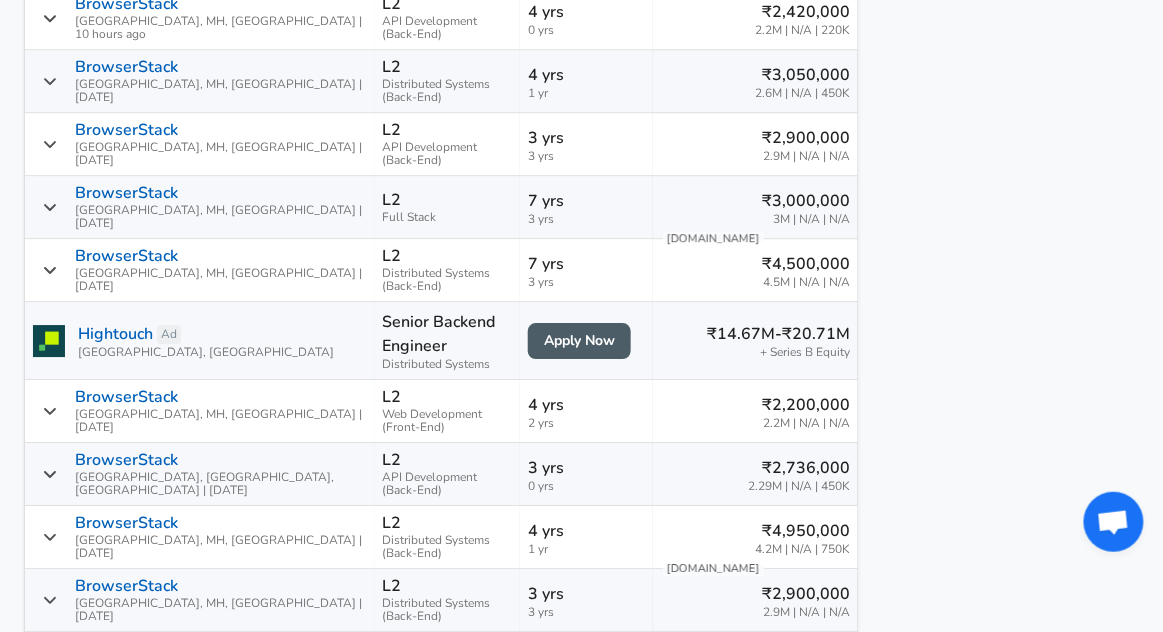 click on "For Employers ₹ INR / yr Change English ([GEOGRAPHIC_DATA]) Change Login Sign Up All Data By Location By Company By Title Salary Calculator Chart Visualizations Verified Salaries Internships Negotiation Support Compare Benefits Who's Hiring 2024 Pay Report Top Paying Companies Integrate Blog Press Google Software Engineer Product Manager [US_STATE][GEOGRAPHIC_DATA] Area Data Scientist View Individual Data Points   Levels FYI Logo Salaries 📂   All Data 🌎   By Location 🏢   By Company 🖋    By Title 🏭️    By Industry 📍   Salary Heatmap 📈   Chart Visualizations 🔥   Real-time Percentiles 🎓   Internships ❣️   Compare Benefits 🎬   2024 Pay Report 🏆   Top Paying Companies 💸   Calculate Meeting Cost #️⃣   Salary Calculator Contribute Add Salary Add Company Benefits Add Level Mapping Jobs Services Candidate Services 💵  Negotiation Coaching 📄  Resume Review 🎁  Gift a Resume Review For Employers Interactive Offers Real-time Percentiles  🔥 Compensation Benchmarking For Academic Research" at bounding box center (581, -1036) 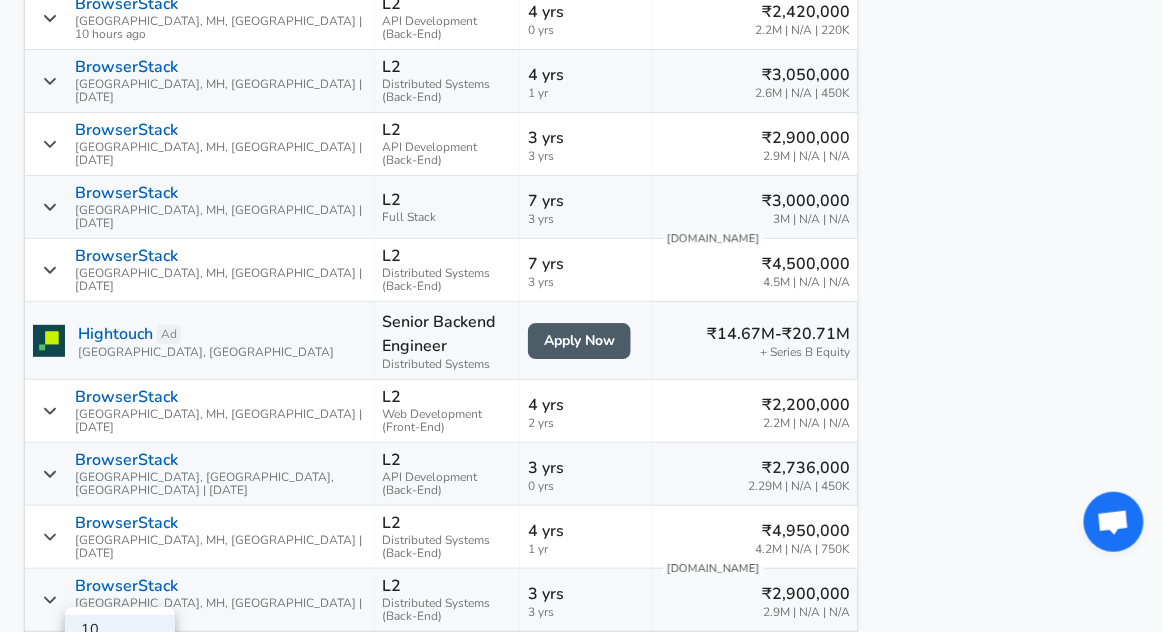click on "25" at bounding box center (120, 660) 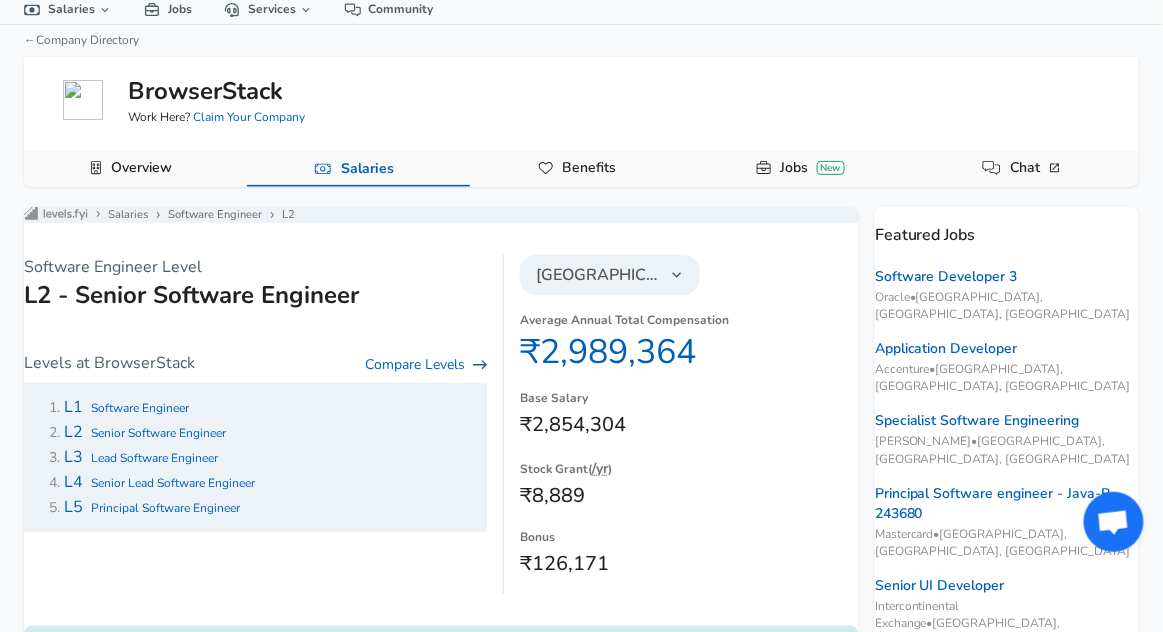 scroll, scrollTop: 0, scrollLeft: 0, axis: both 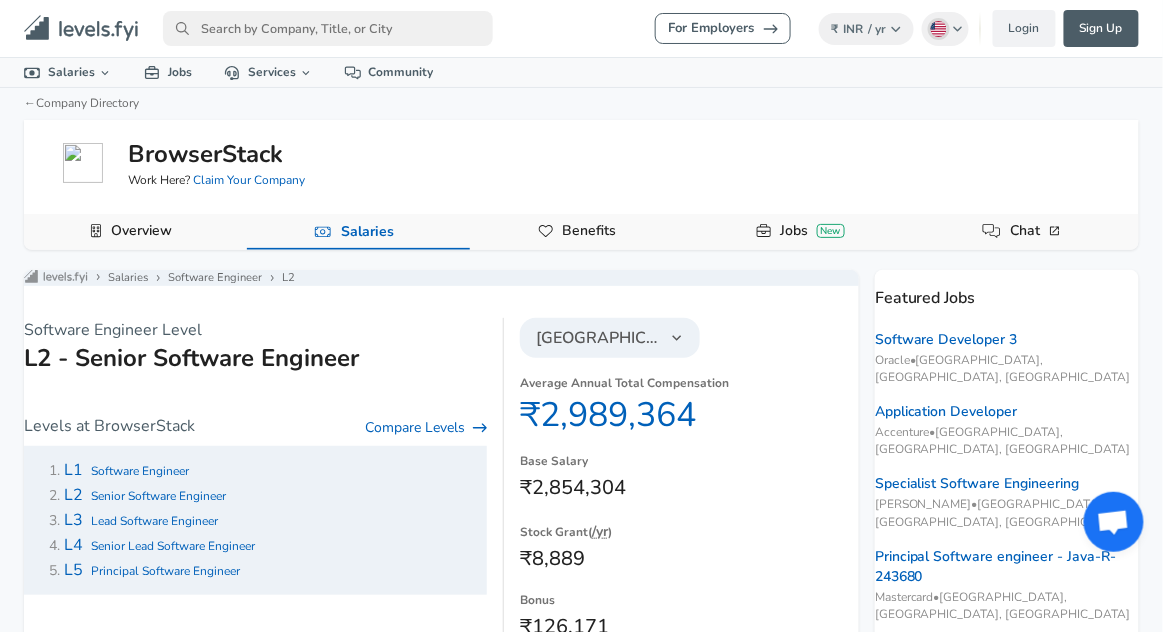 click at bounding box center (328, 28) 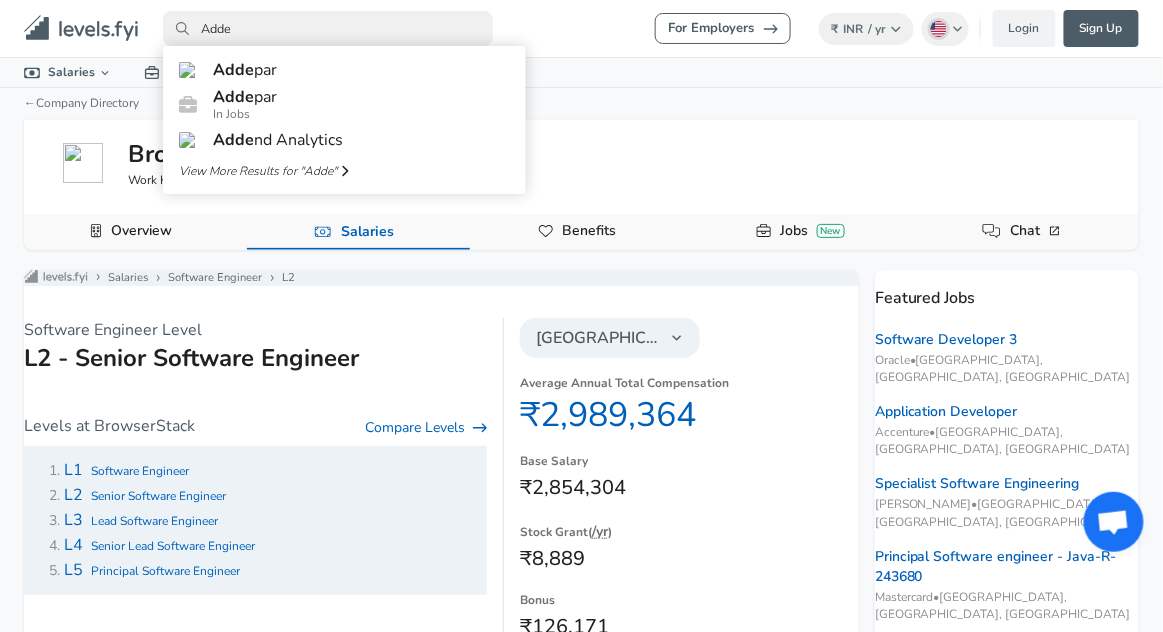 type on "Adde" 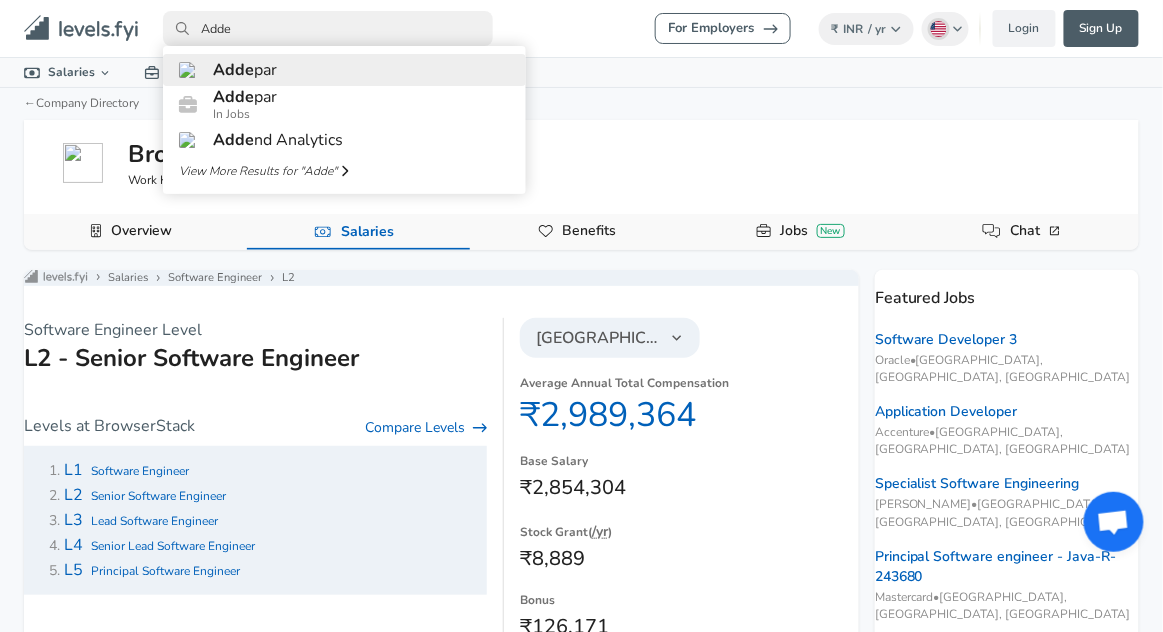 click on "Adde par" at bounding box center (344, 70) 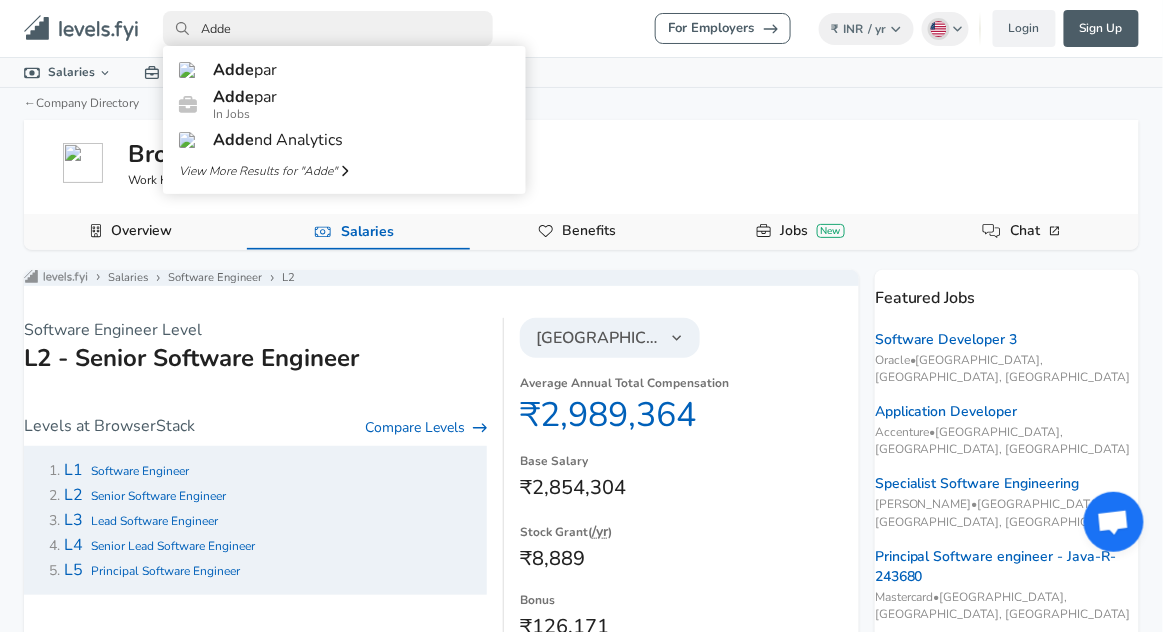type 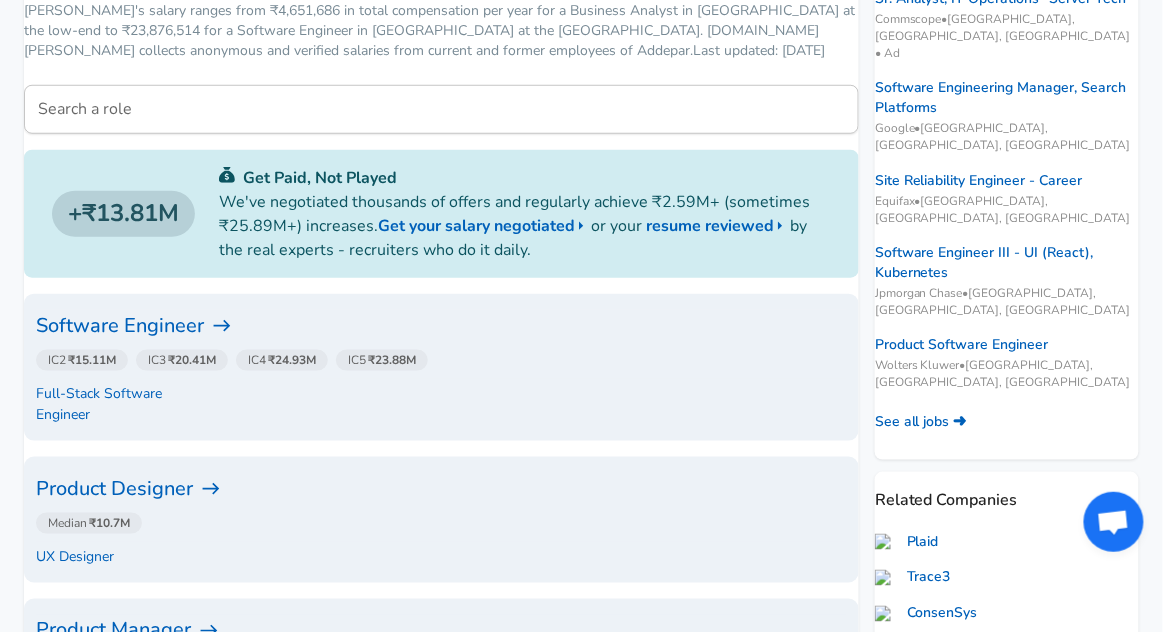scroll, scrollTop: 341, scrollLeft: 0, axis: vertical 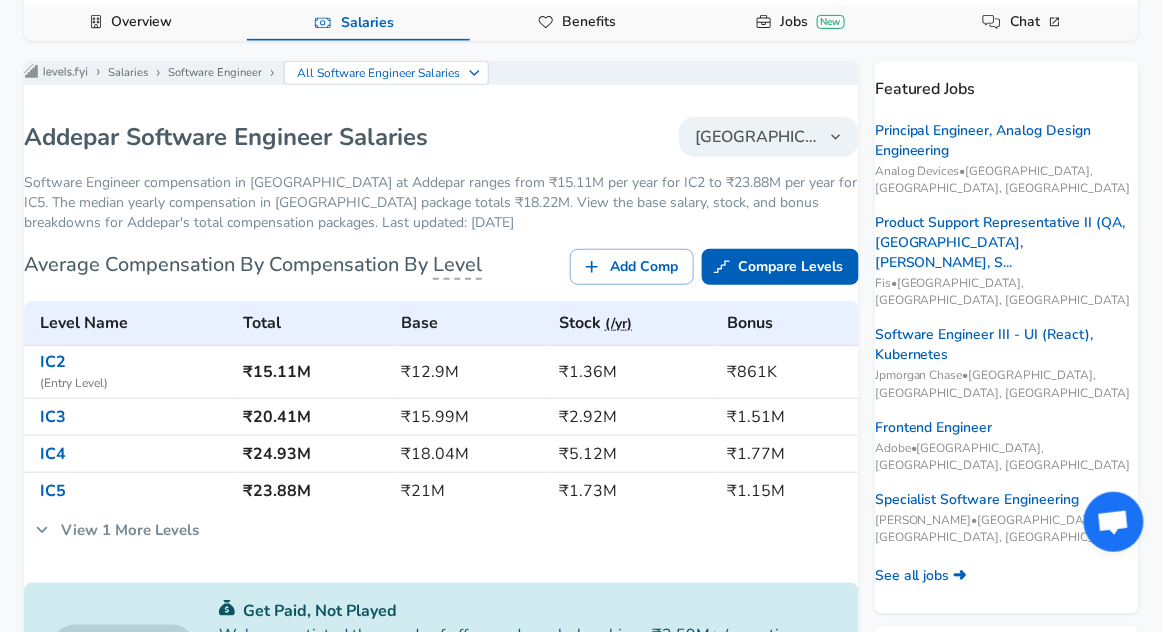 click on "View   1   More Levels" at bounding box center [117, 530] 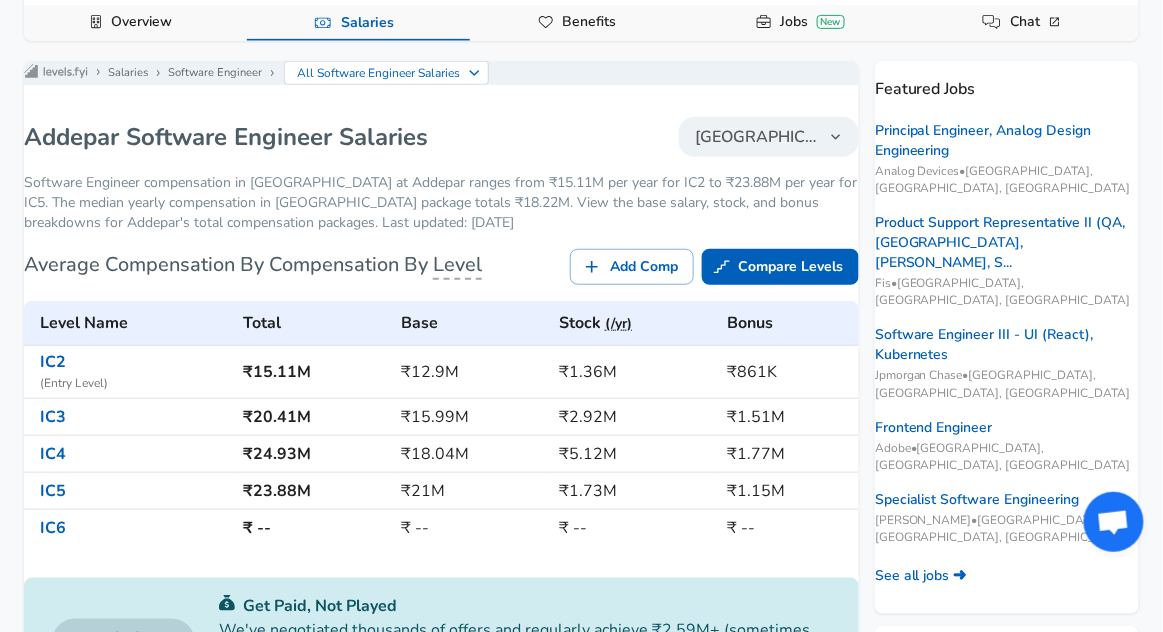 click on "IC3" at bounding box center [53, 417] 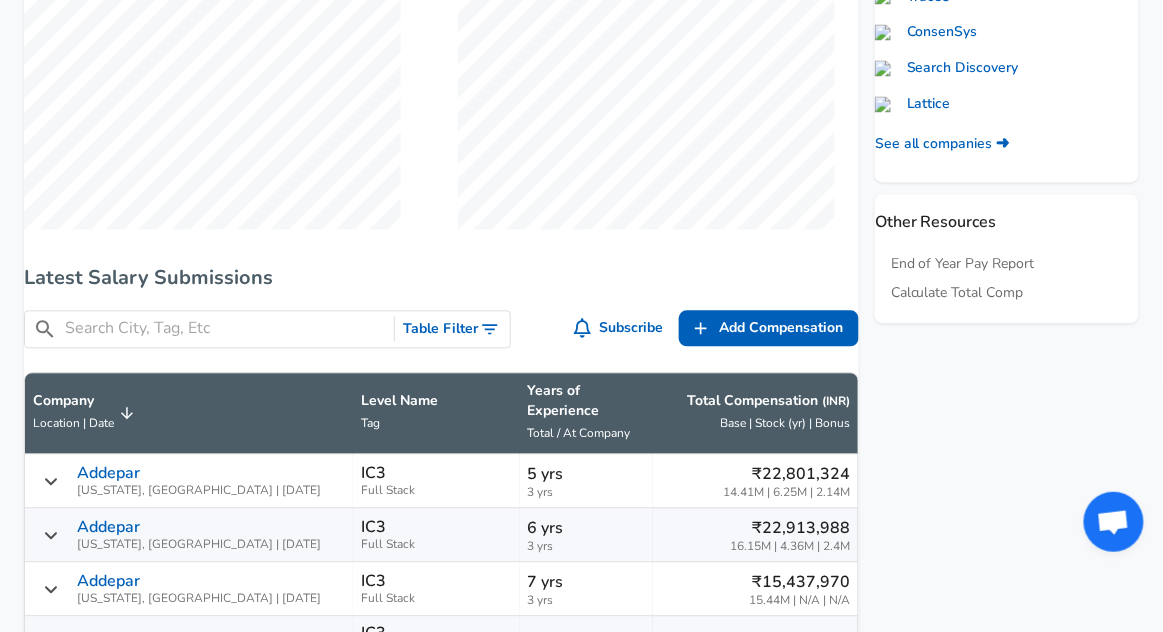 scroll, scrollTop: 893, scrollLeft: 0, axis: vertical 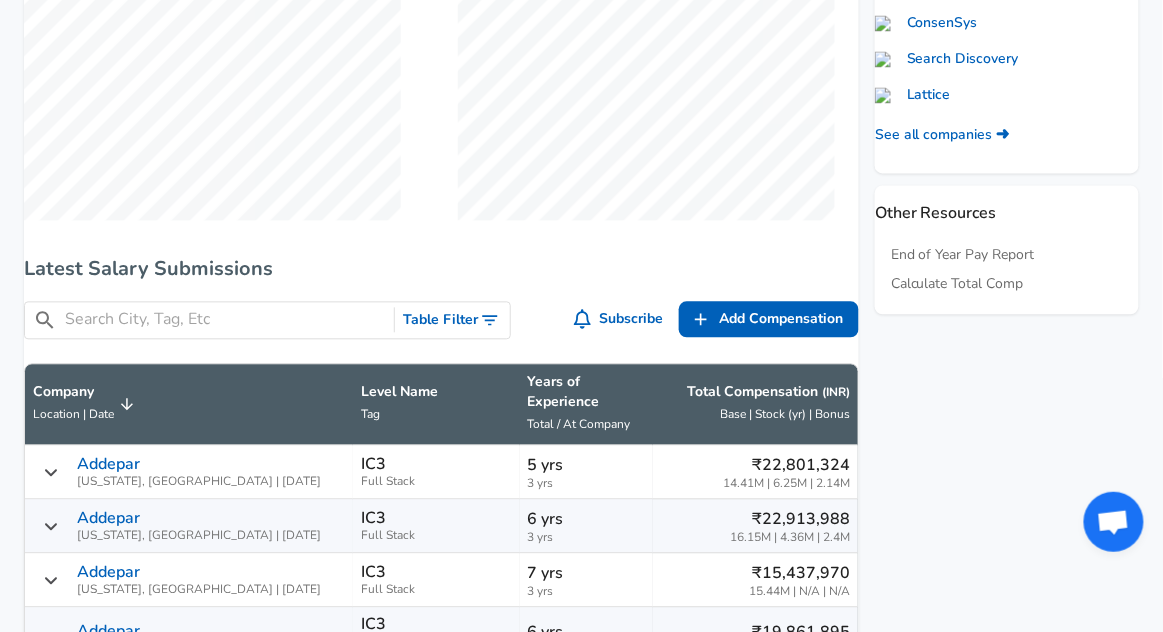 click at bounding box center (225, 320) 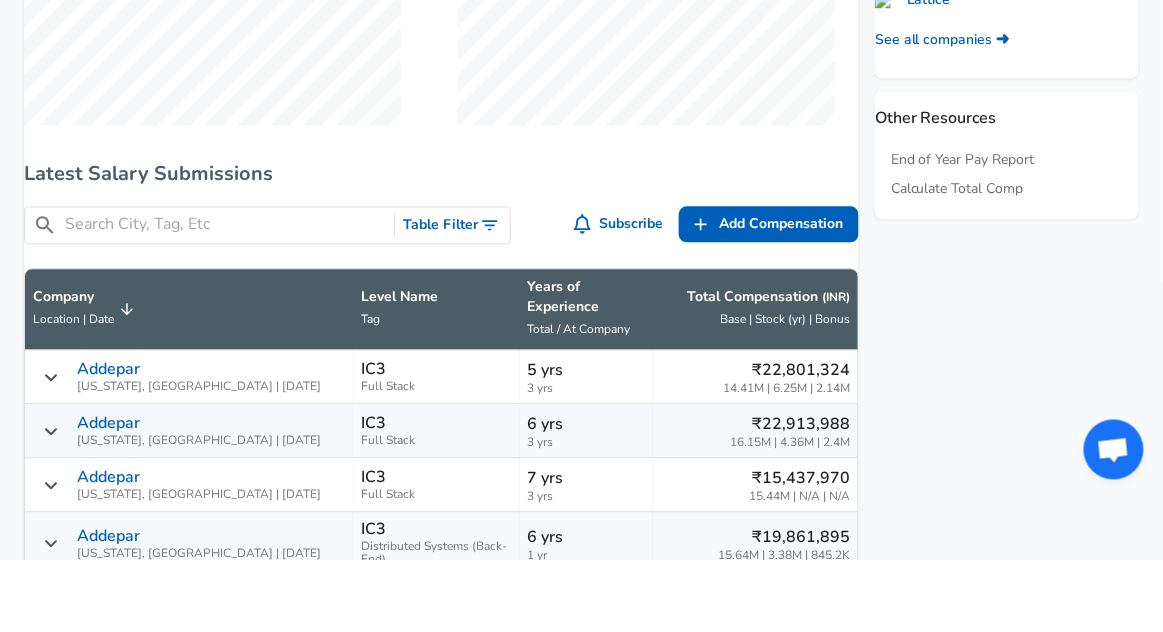 scroll, scrollTop: 916, scrollLeft: 0, axis: vertical 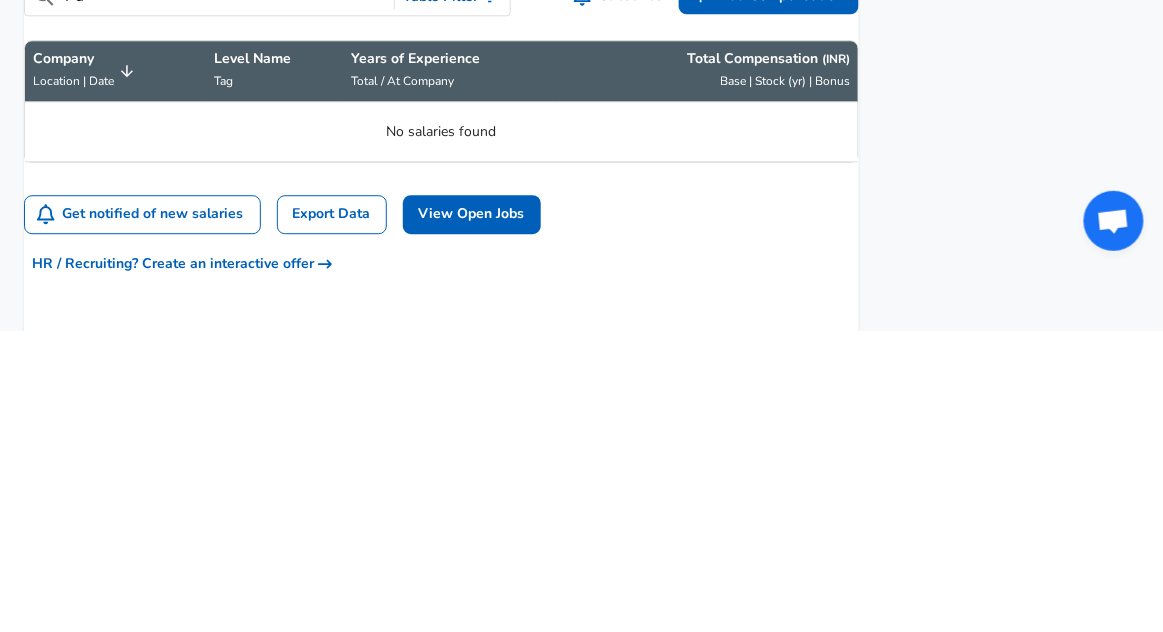 type on "P" 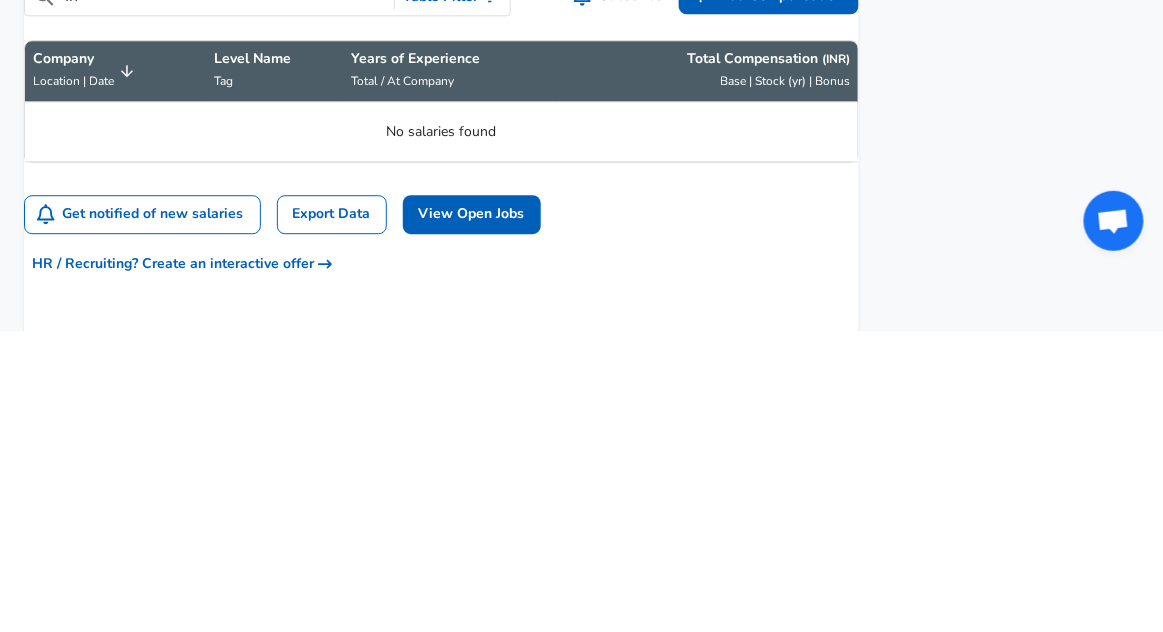 type on "I" 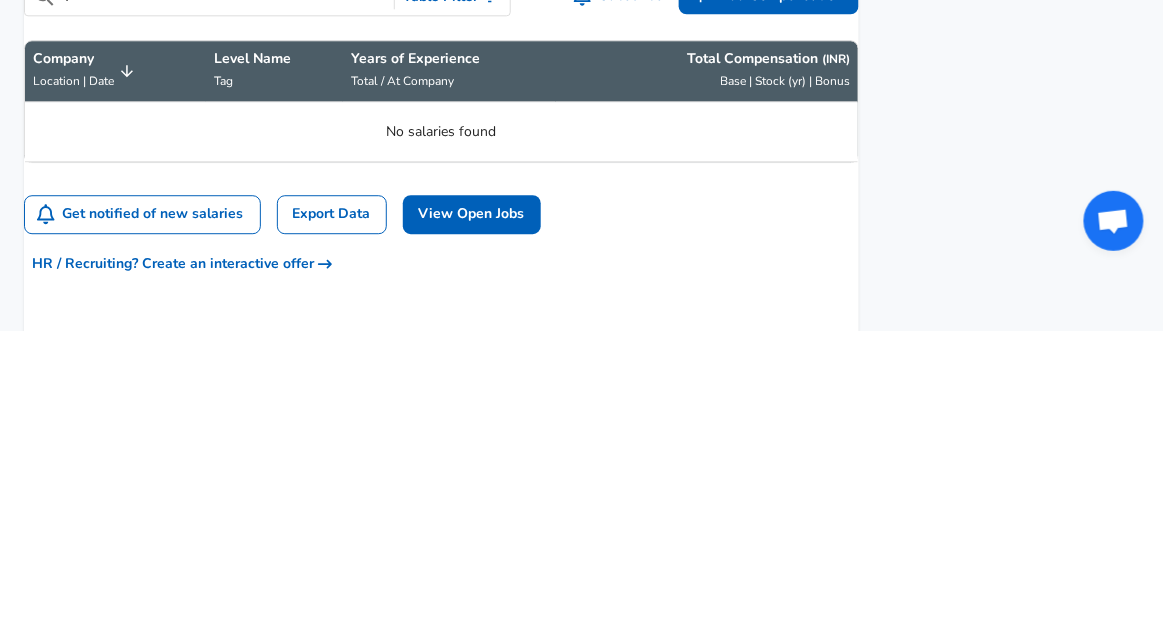 type 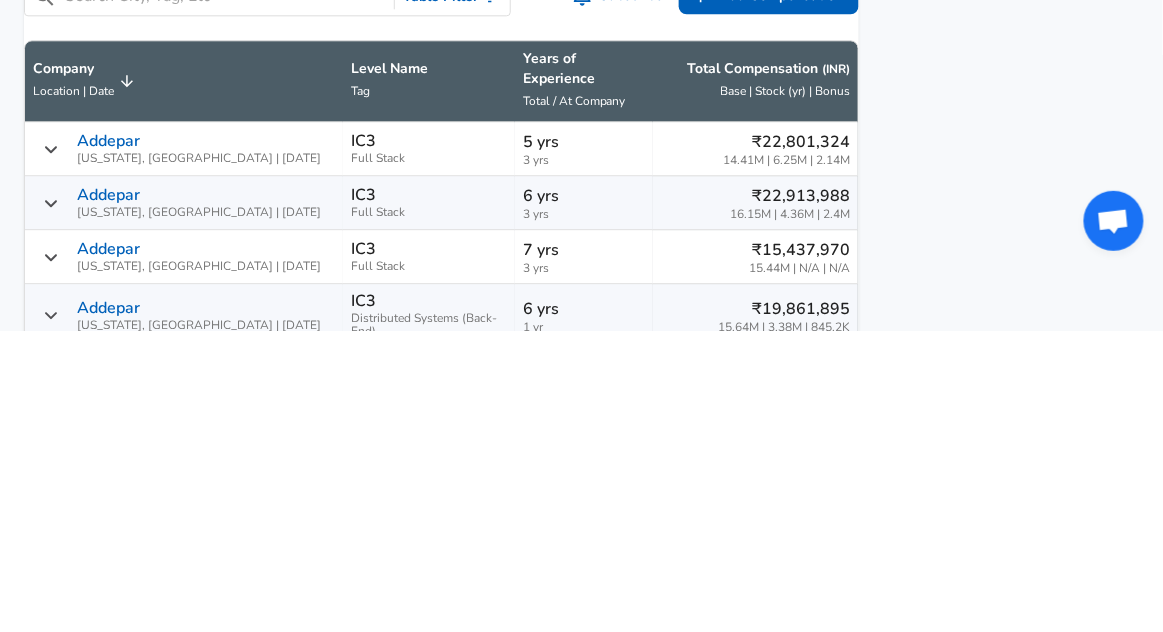 click on "Table Filter" at bounding box center (452, 298) 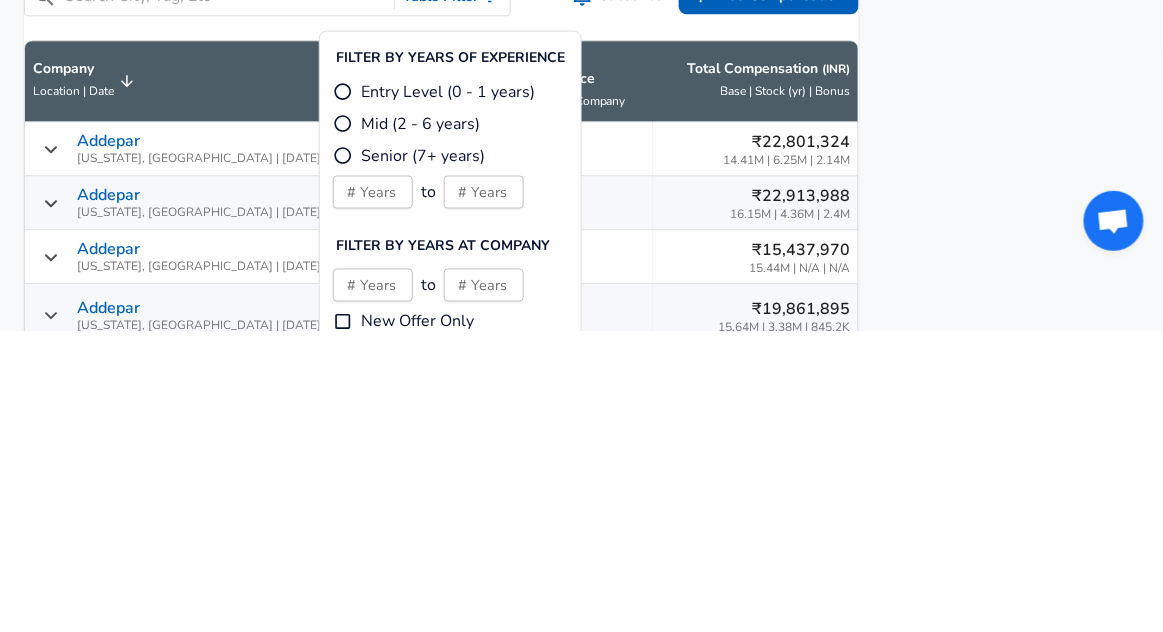 scroll, scrollTop: 916, scrollLeft: 0, axis: vertical 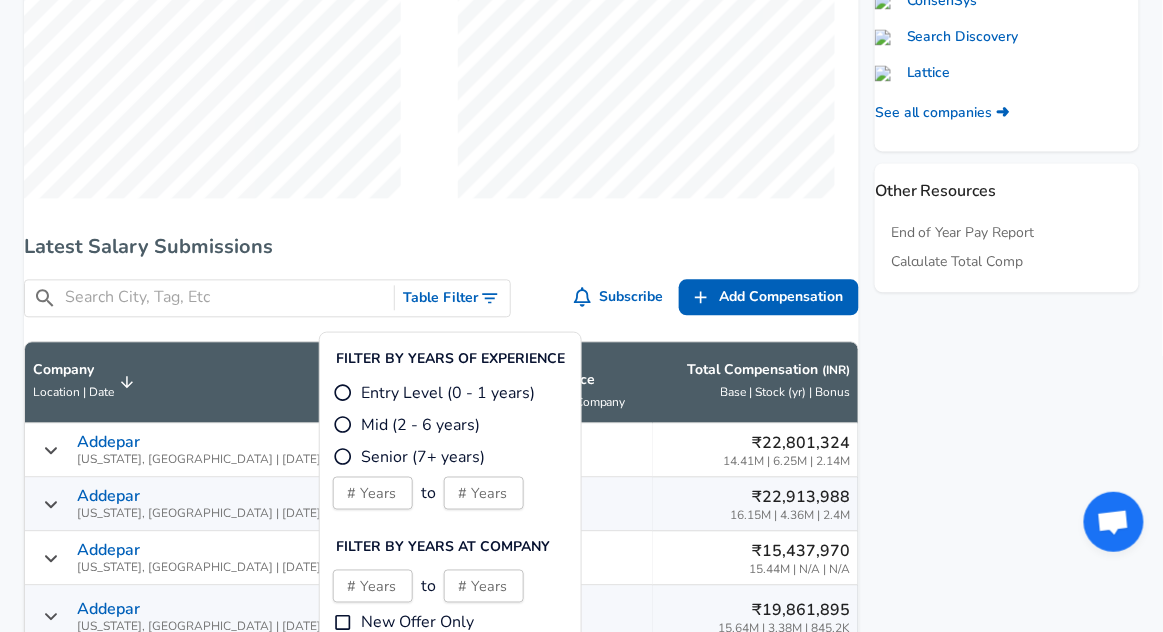 click on "Mid (2 - 6 years)" at bounding box center [420, 424] 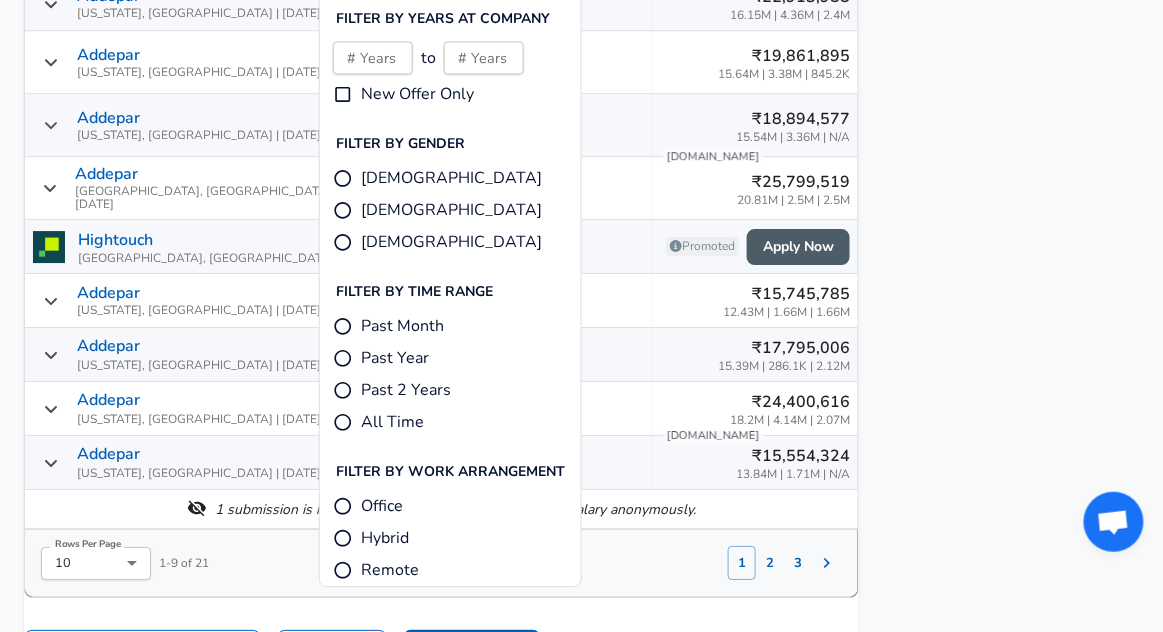 scroll, scrollTop: 1452, scrollLeft: 0, axis: vertical 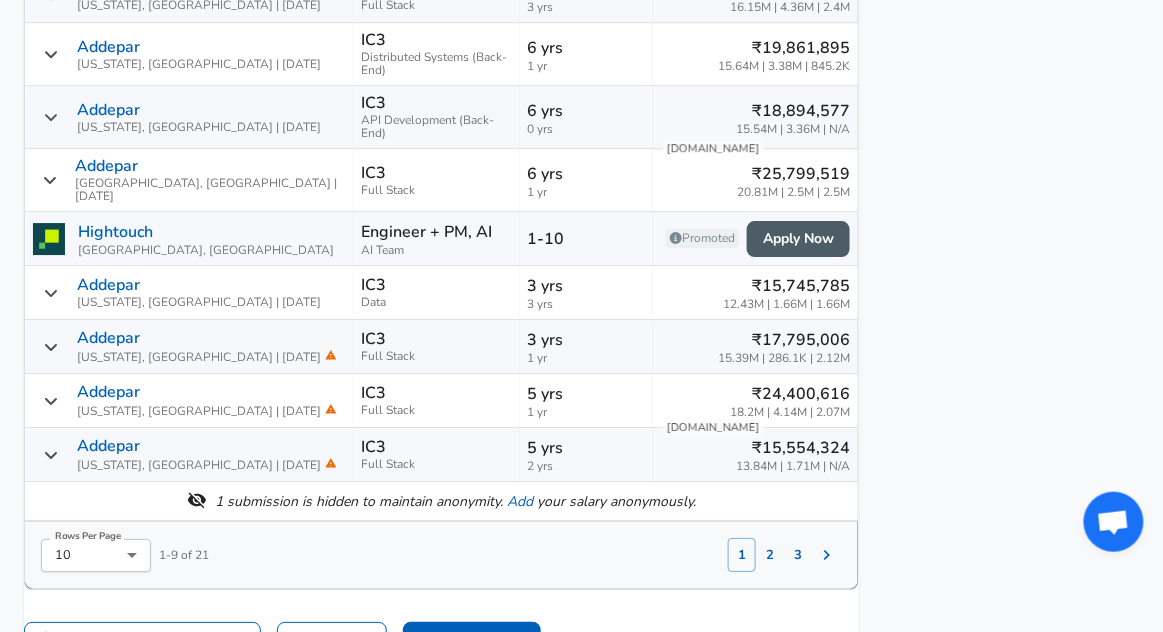 click on "For Employers ₹ INR / yr Change English ([GEOGRAPHIC_DATA]) Change Login Sign Up All Data By Location By Company By Title Salary Calculator Chart Visualizations Verified Salaries Internships Negotiation Support Compare Benefits Who's Hiring 2024 Pay Report Top Paying Companies Integrate Blog Press Google Software Engineer Product Manager [US_STATE][GEOGRAPHIC_DATA] Area Data Scientist View Individual Data Points   Levels FYI Logo Salaries 📂   All Data 🌎   By Location 🏢   By Company 🖋    By Title 🏭️    By Industry 📍   Salary Heatmap 📈   Chart Visualizations 🔥   Real-time Percentiles 🎓   Internships ❣️   Compare Benefits 🎬   2024 Pay Report 🏆   Top Paying Companies 💸   Calculate Meeting Cost #️⃣   Salary Calculator Contribute Add Salary Add Company Benefits Add Level Mapping Jobs Services Candidate Services 💵  Negotiation Coaching 📄  Resume Review 🎁  Gift a Resume Review For Employers Interactive Offers Real-time Percentiles  🔥 Compensation Benchmarking For Academic Research" at bounding box center [581, -1136] 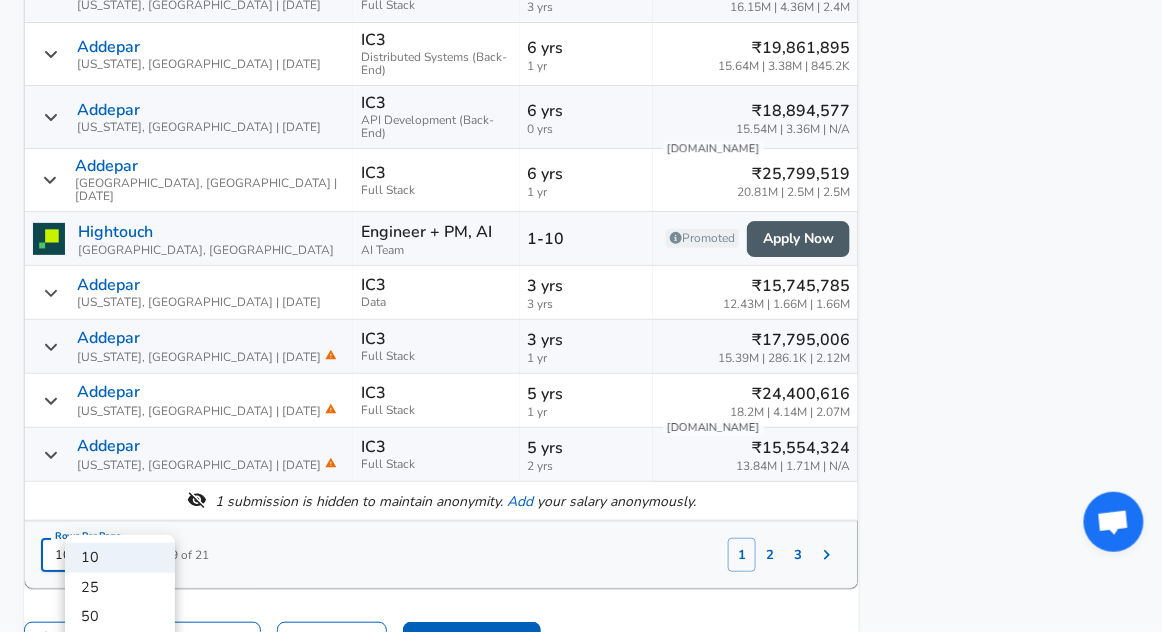 click on "50" at bounding box center [120, 617] 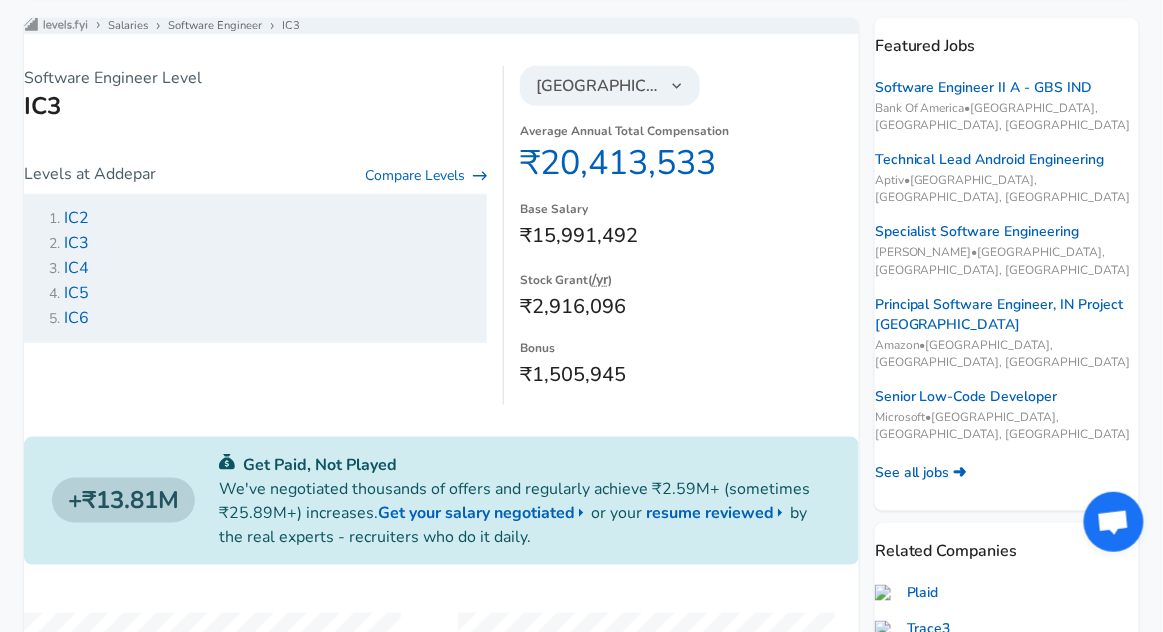 scroll, scrollTop: 250, scrollLeft: 0, axis: vertical 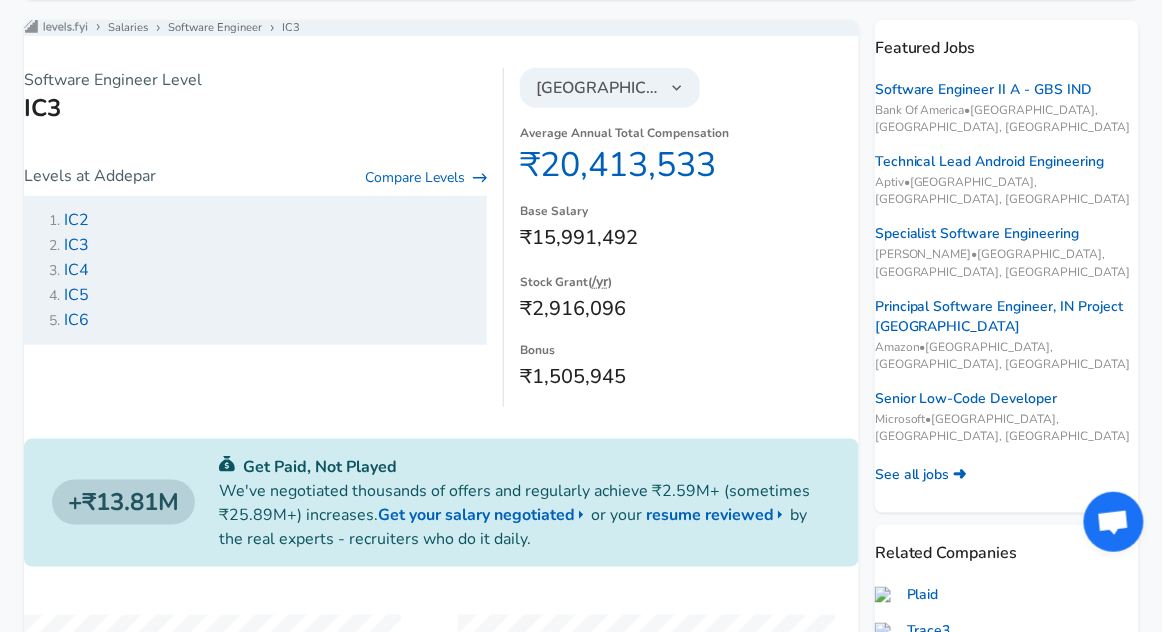 click on "IC4" at bounding box center (76, 270) 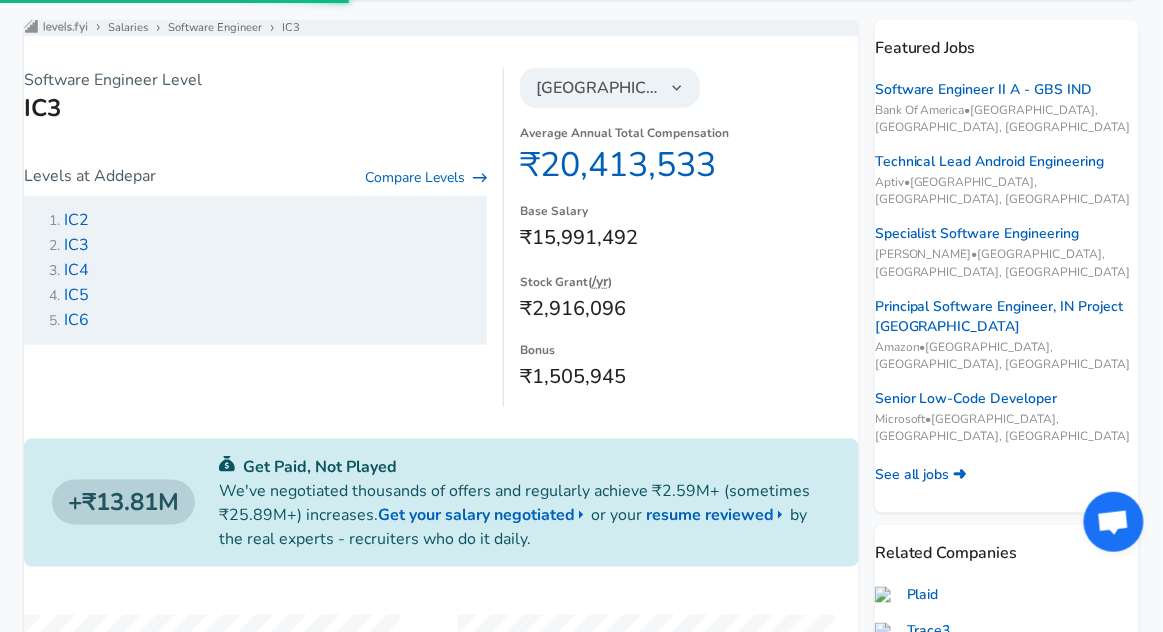 type on "10" 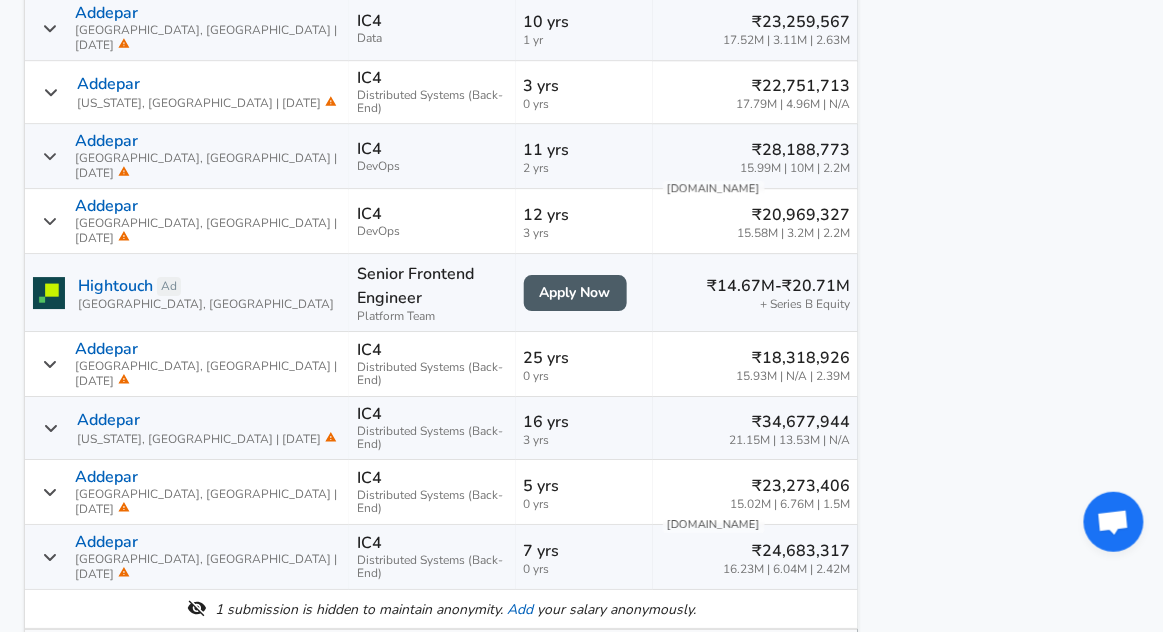 scroll, scrollTop: 1405, scrollLeft: 0, axis: vertical 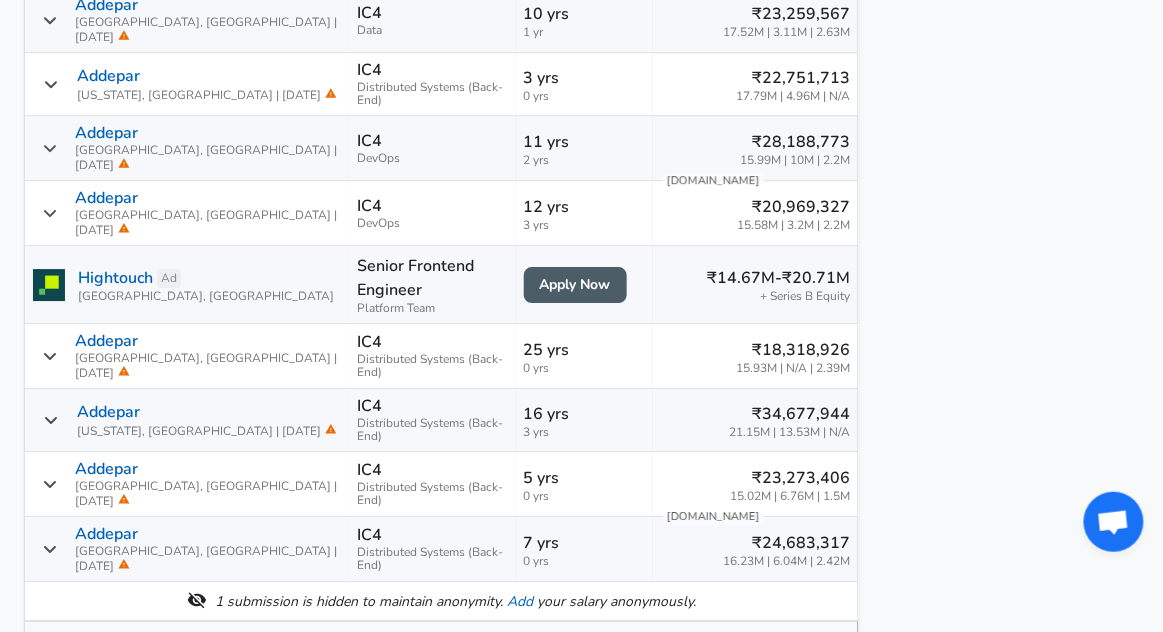 click on "2" at bounding box center [798, 655] 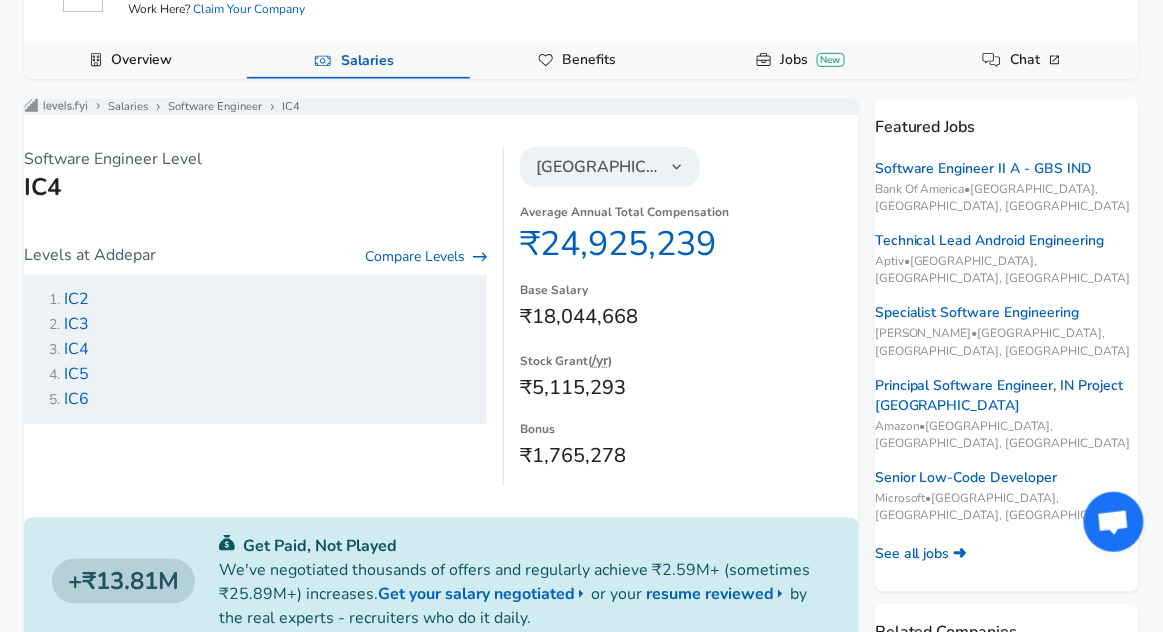 scroll, scrollTop: 0, scrollLeft: 0, axis: both 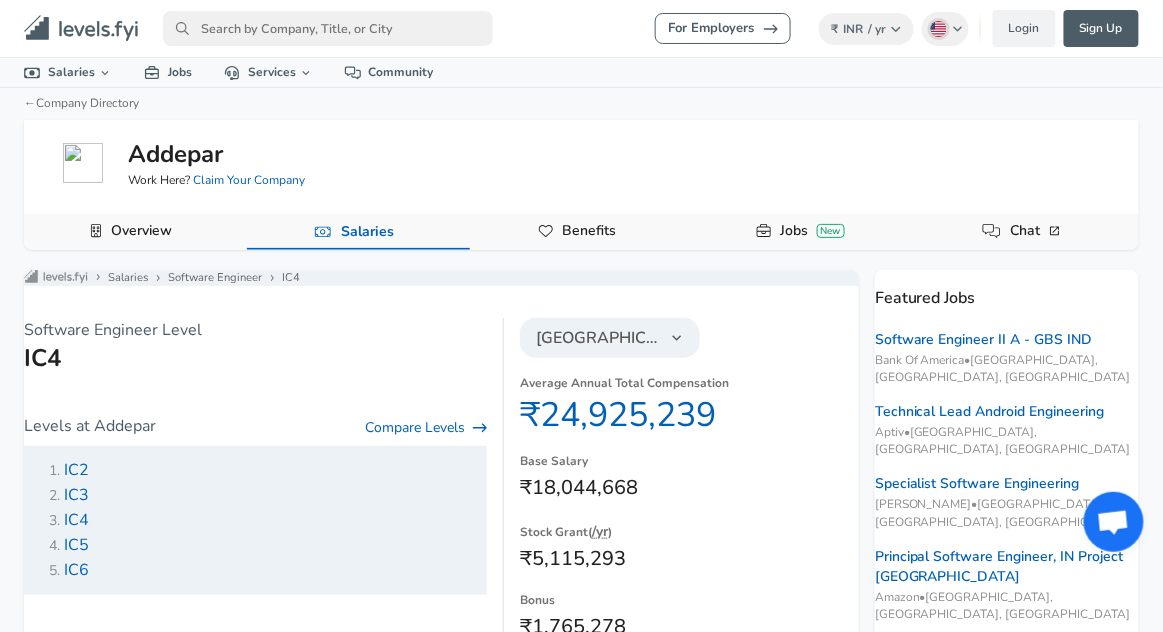 click at bounding box center [328, 28] 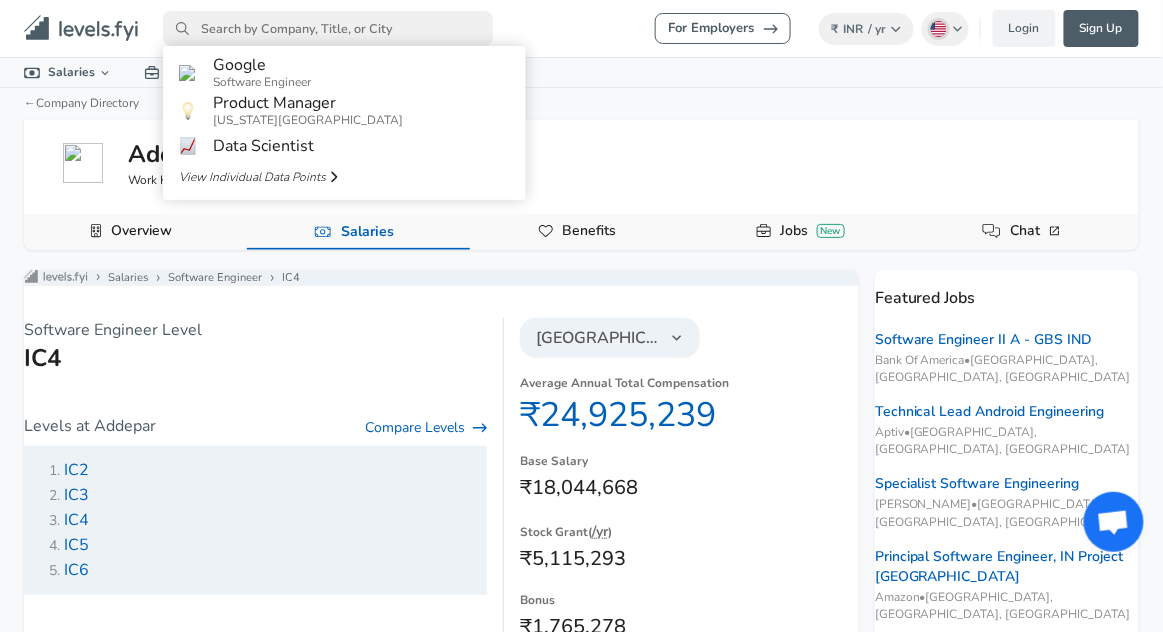 click on "Addepar Work Here?   Claim Your Company" at bounding box center [581, 163] 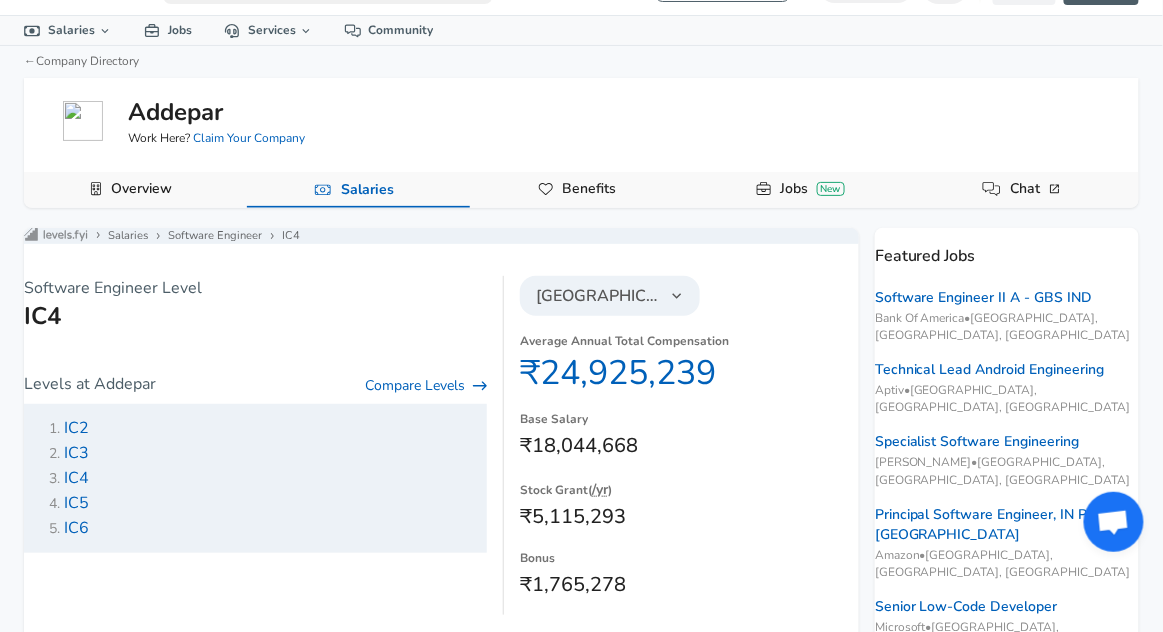 scroll, scrollTop: 0, scrollLeft: 0, axis: both 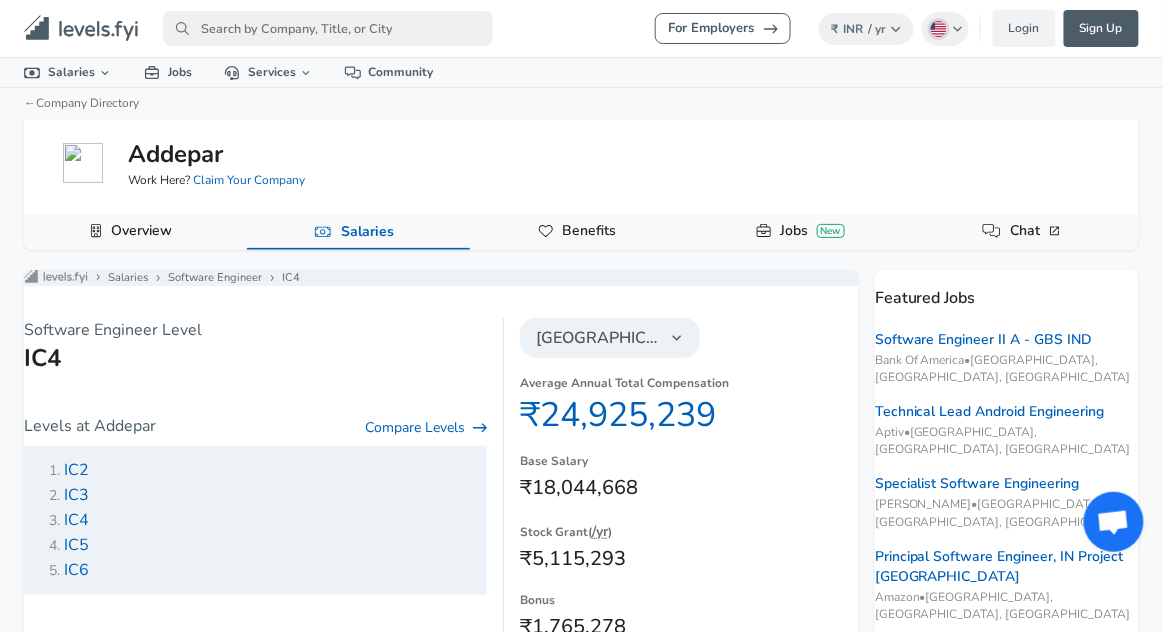 click on "English ([GEOGRAPHIC_DATA]) Change" at bounding box center (946, 29) 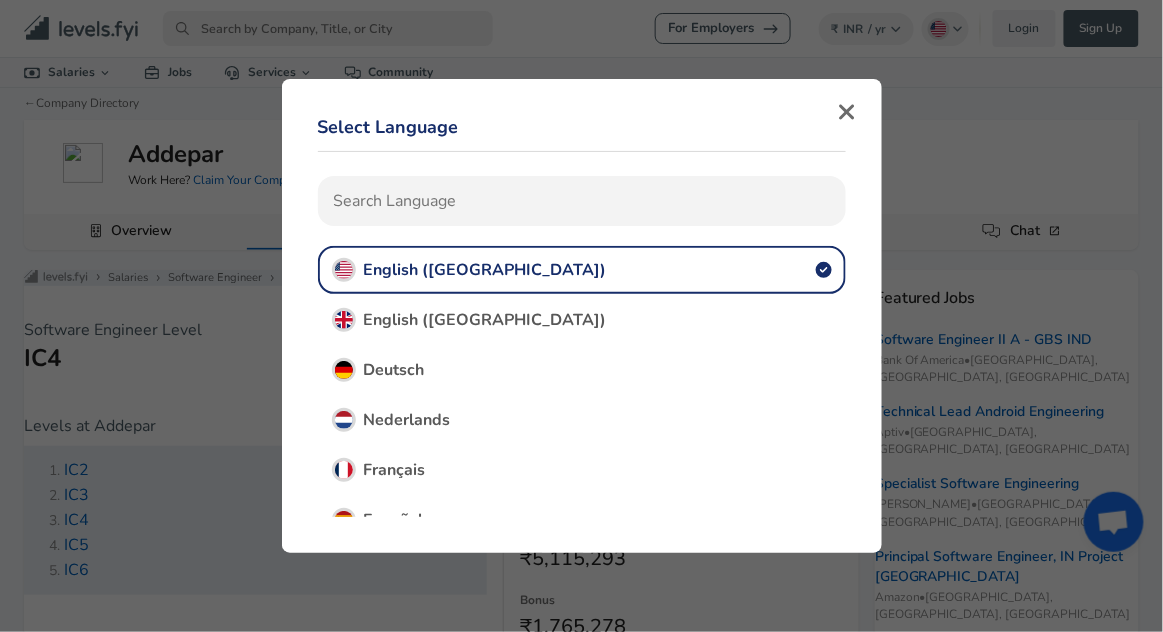 click 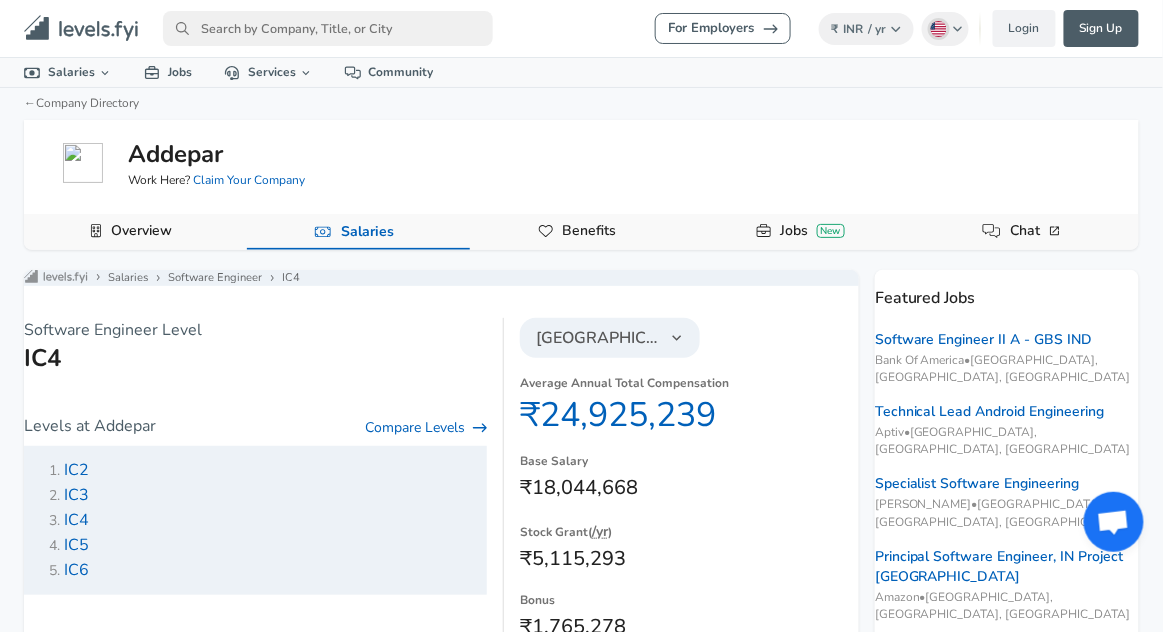 click on "₹ INR / yr Change" at bounding box center [866, 29] 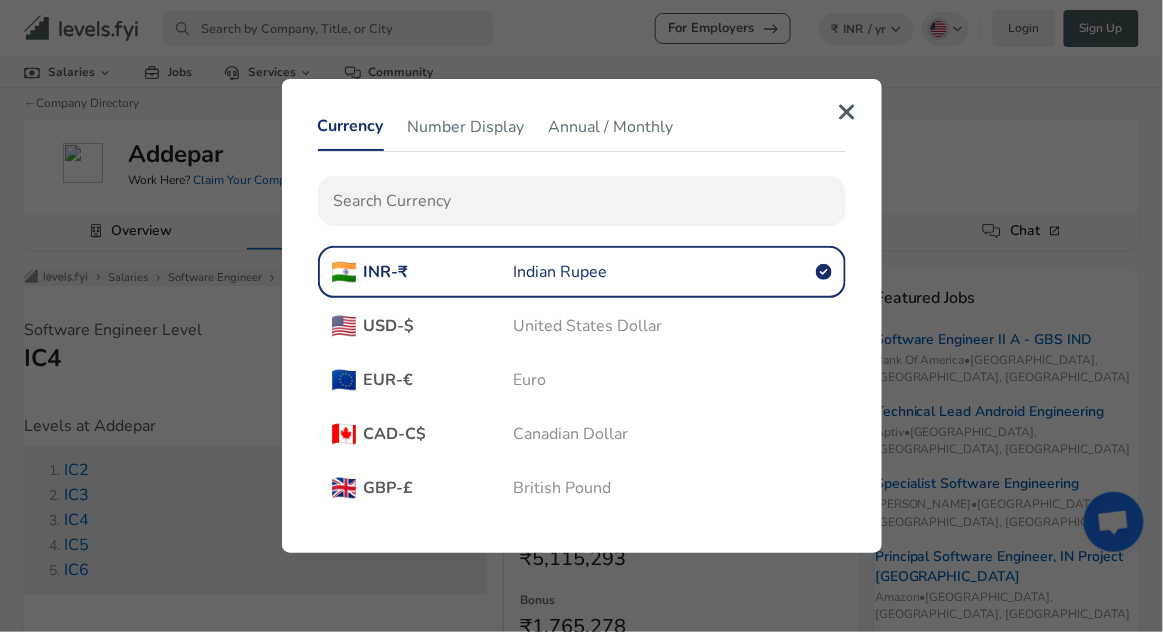 click on "Number Display" at bounding box center [466, 127] 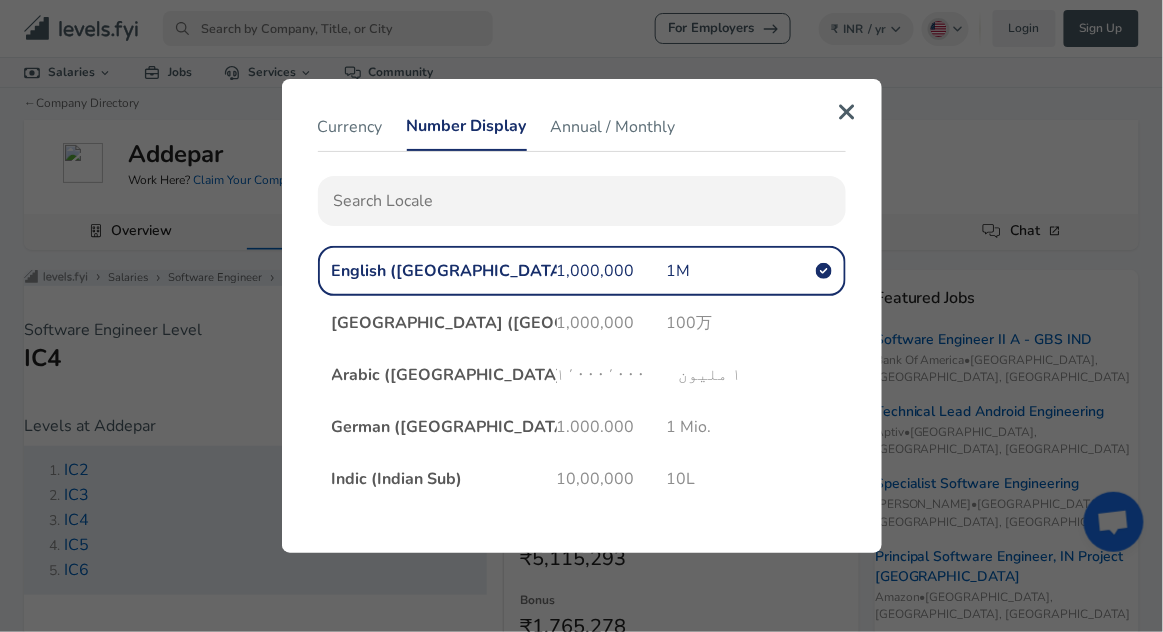 click on "Indic (Indian Sub) 10,00,000  -  10L 10,00,000 10L" at bounding box center [582, 479] 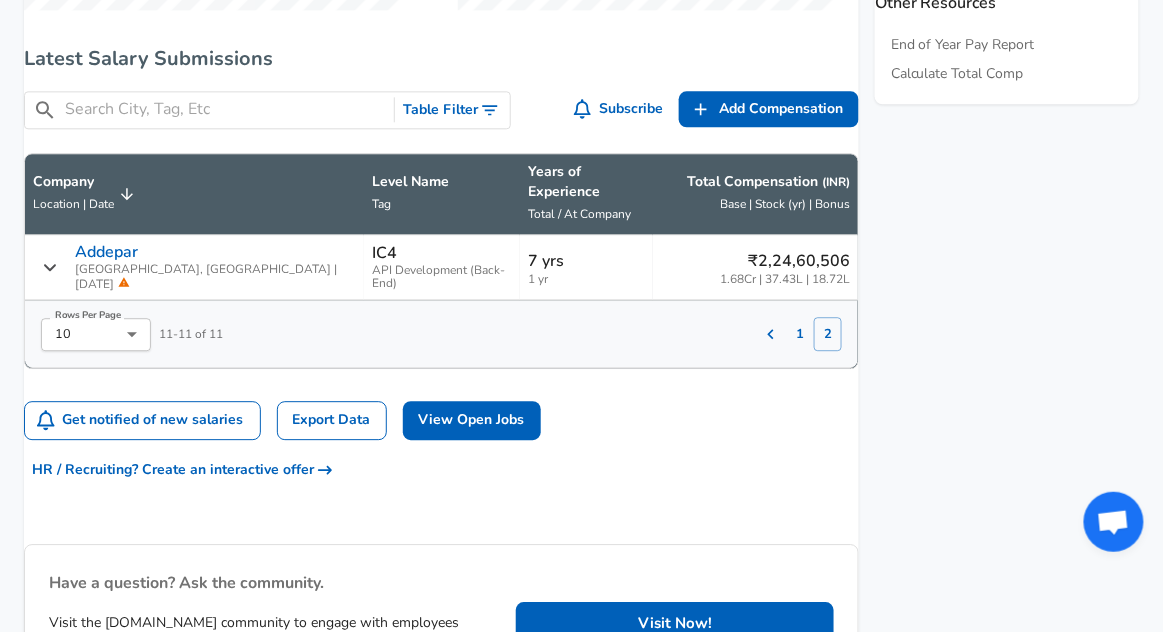 scroll, scrollTop: 1101, scrollLeft: 0, axis: vertical 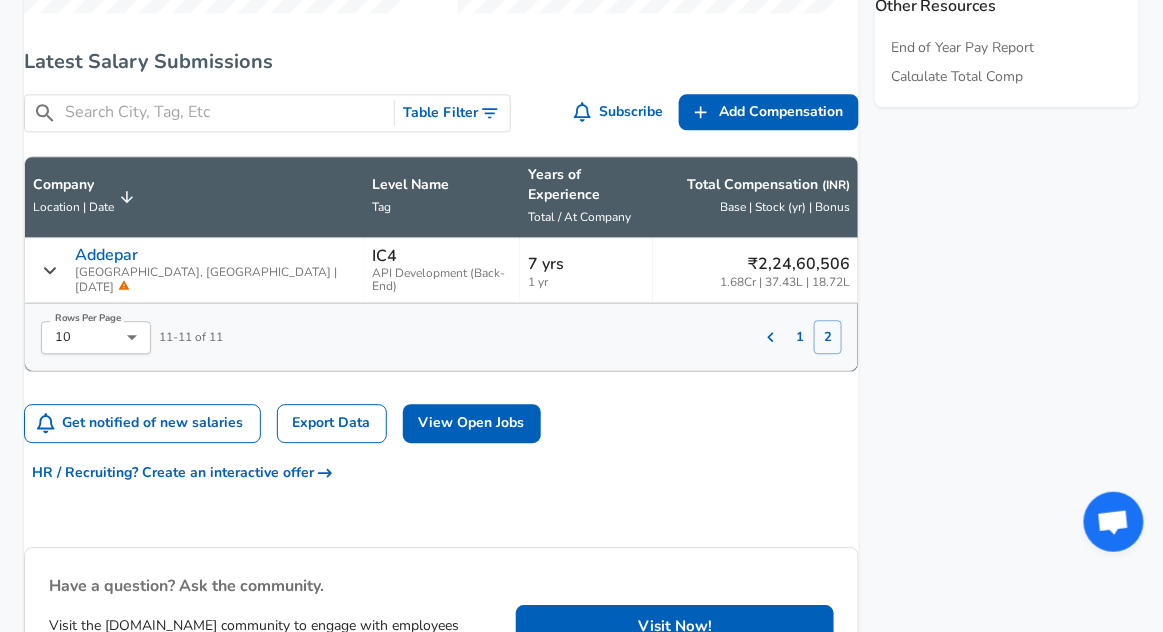 click on "1" at bounding box center (800, 337) 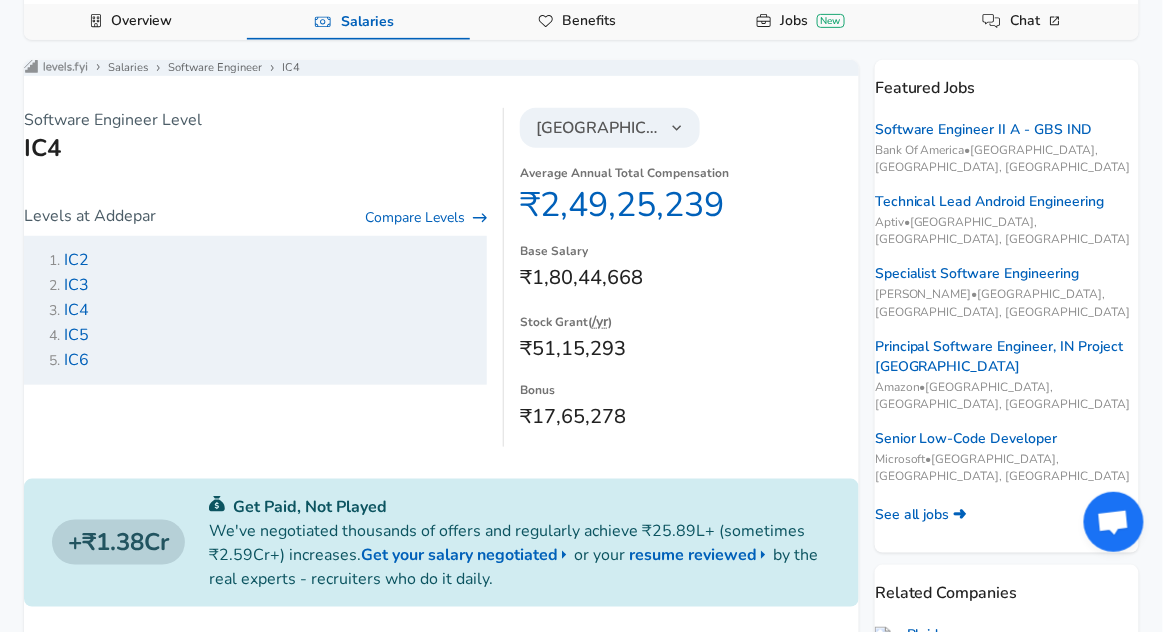 scroll, scrollTop: 0, scrollLeft: 0, axis: both 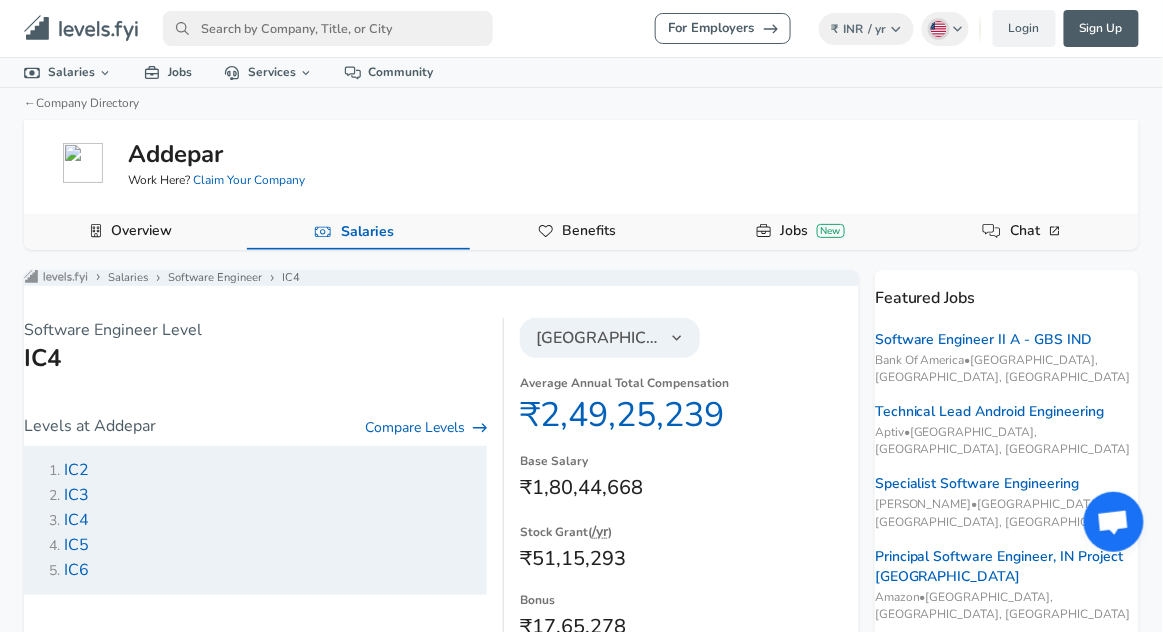 click on "Benefits" at bounding box center (590, 231) 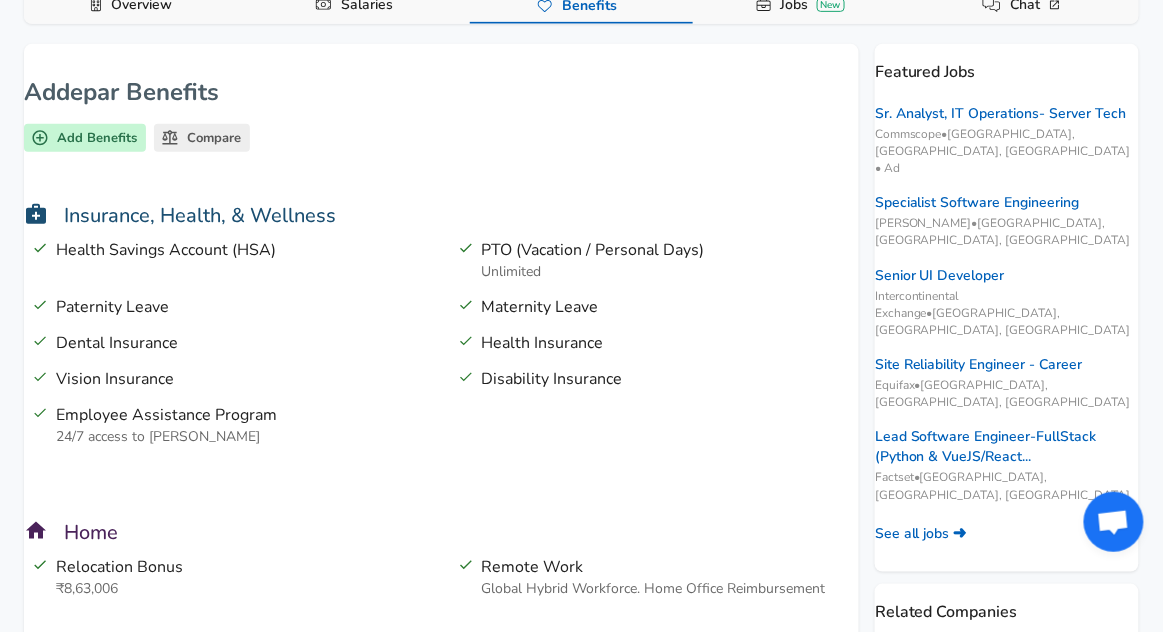 scroll, scrollTop: 1, scrollLeft: 0, axis: vertical 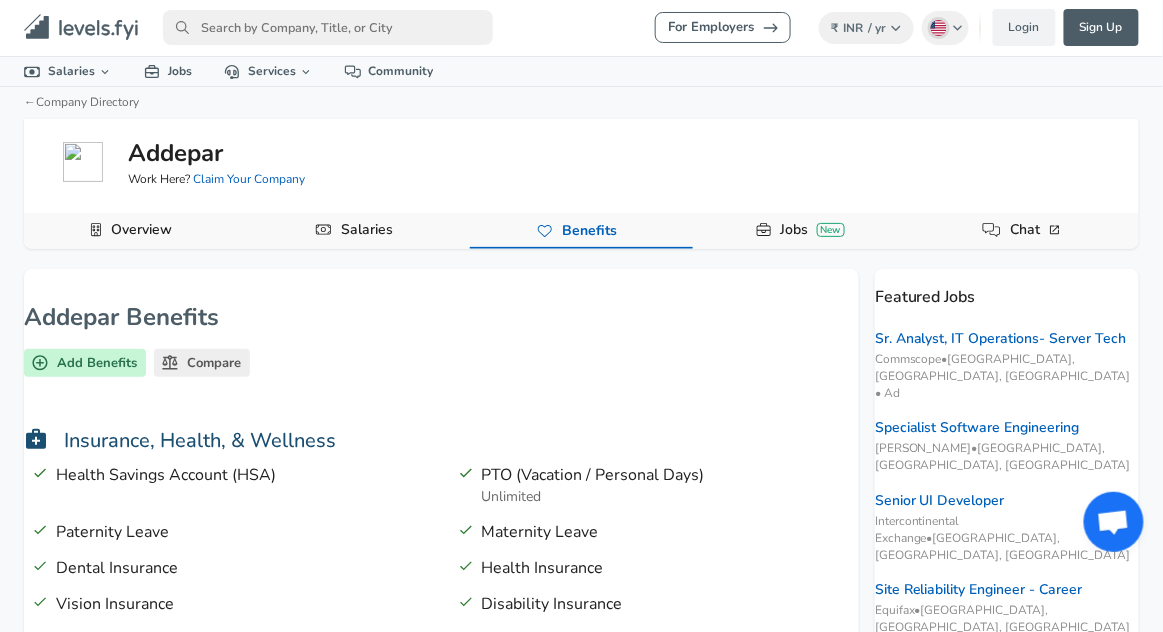 click on "Jobs New" at bounding box center (813, 230) 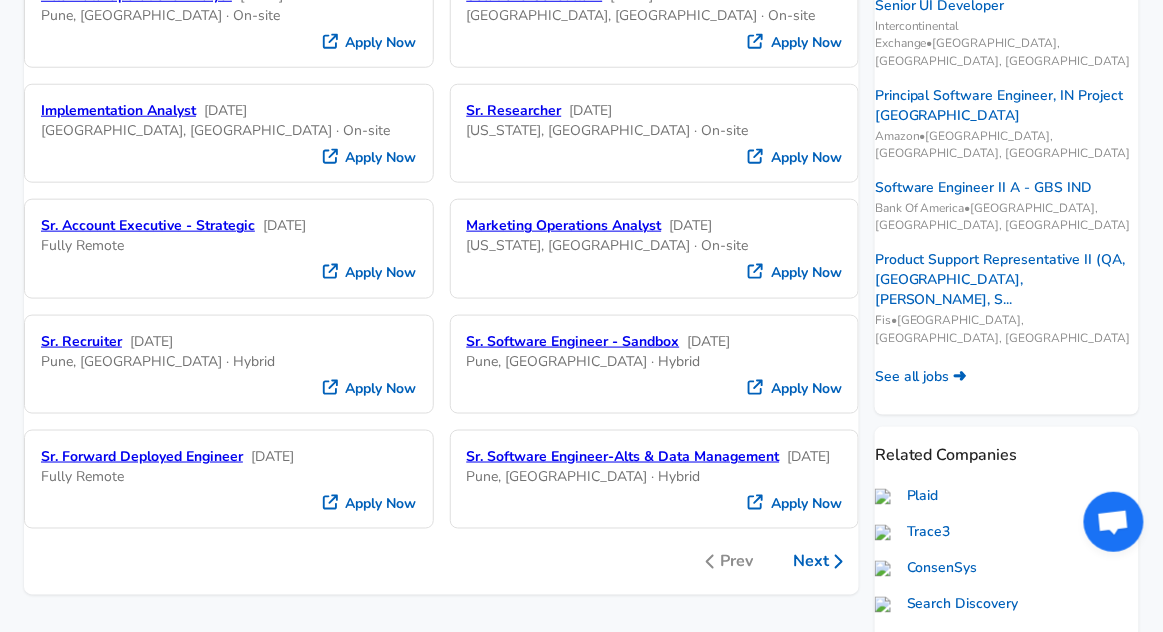scroll, scrollTop: 422, scrollLeft: 0, axis: vertical 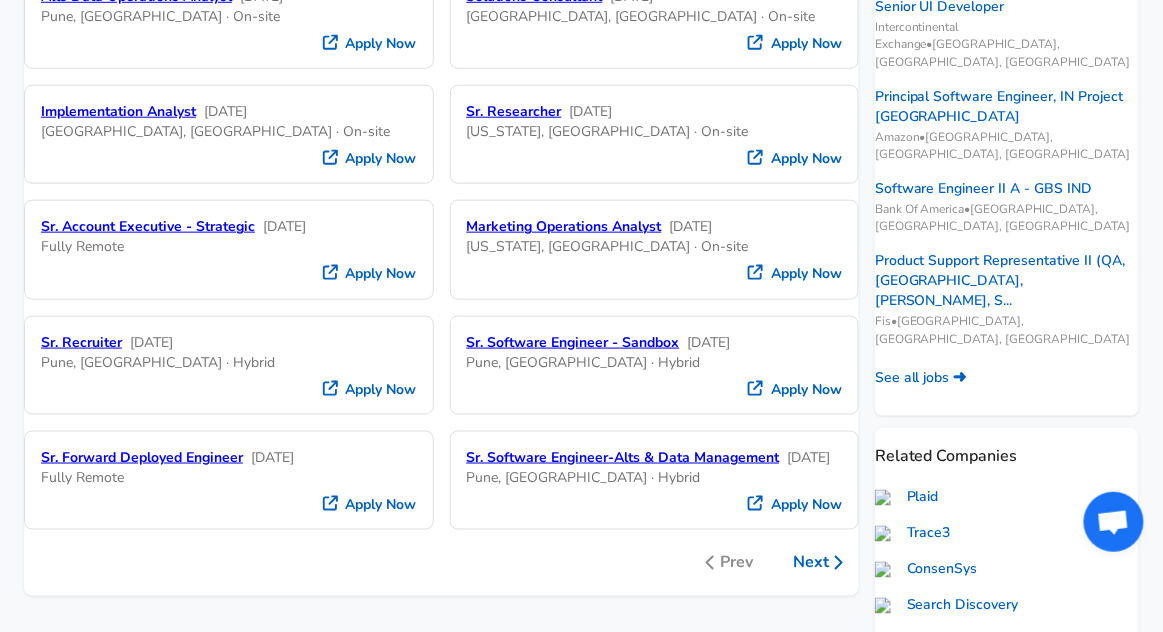 click on "Sr. Software Engineer - Sandbox" at bounding box center [573, 342] 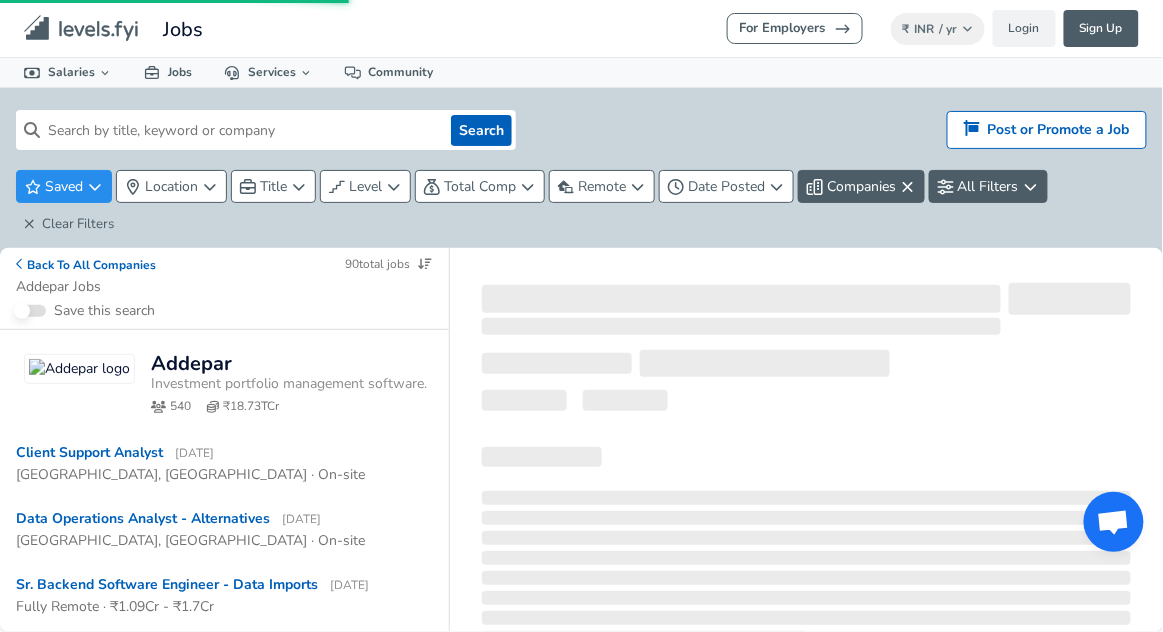 scroll, scrollTop: 0, scrollLeft: 0, axis: both 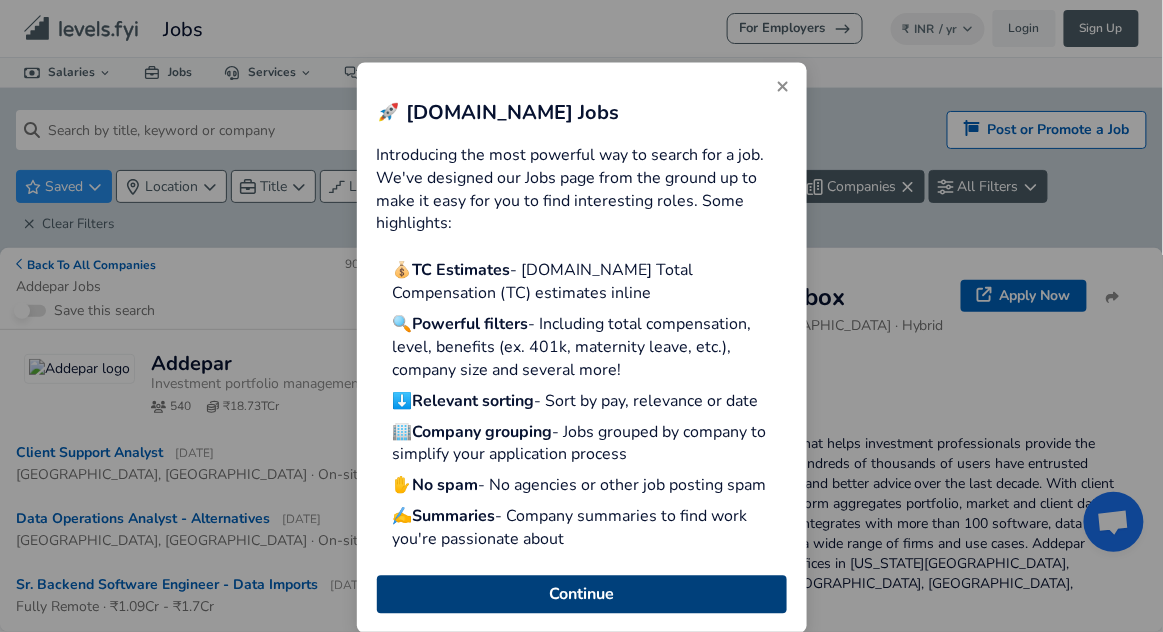 click on "Continue" at bounding box center (582, 594) 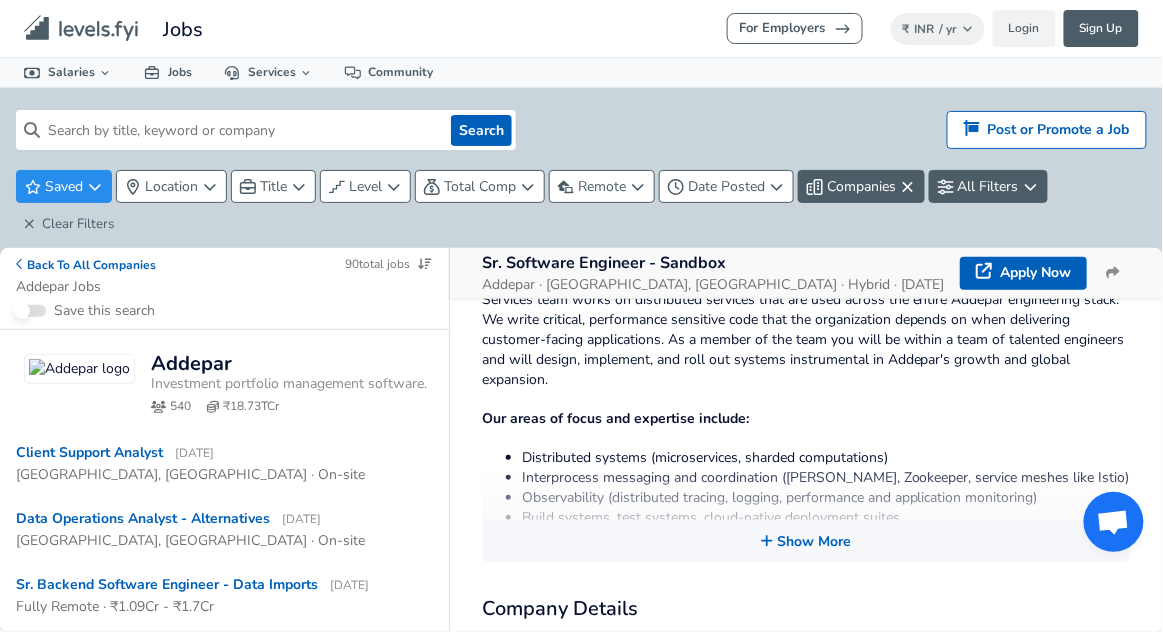 scroll, scrollTop: 453, scrollLeft: 0, axis: vertical 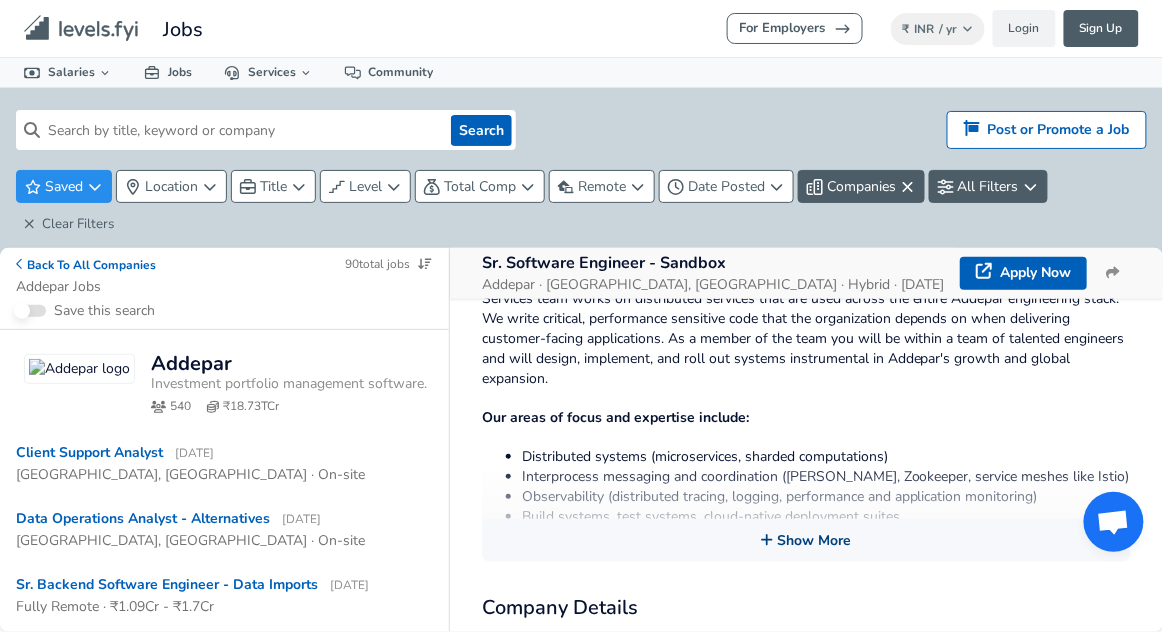 click on "Show More" at bounding box center [806, 540] 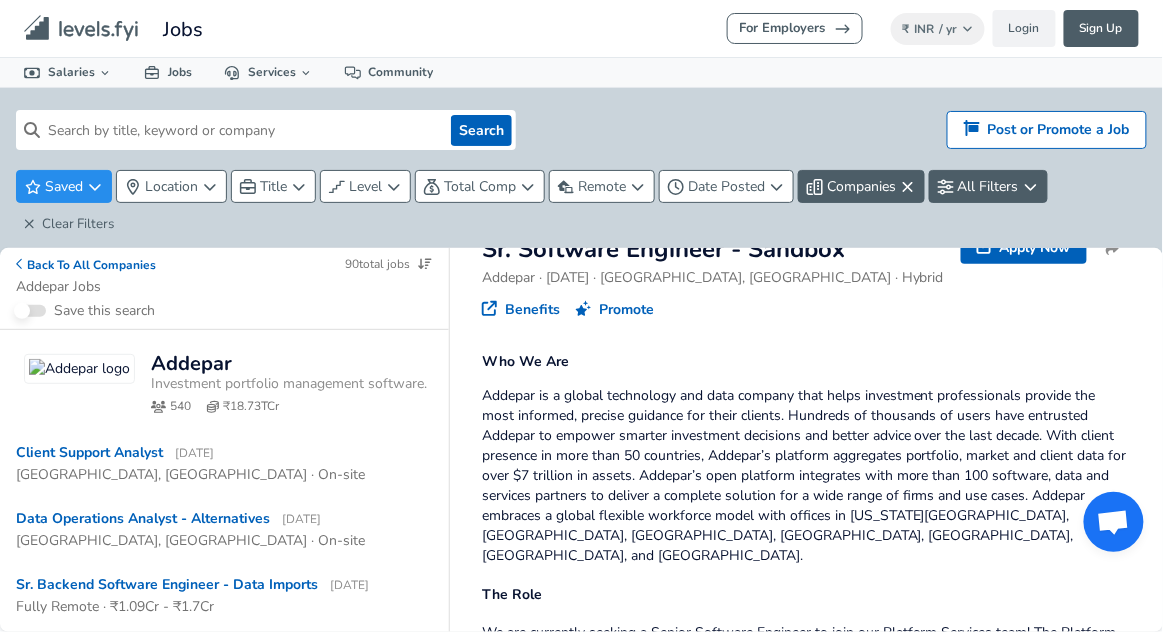 scroll, scrollTop: 0, scrollLeft: 0, axis: both 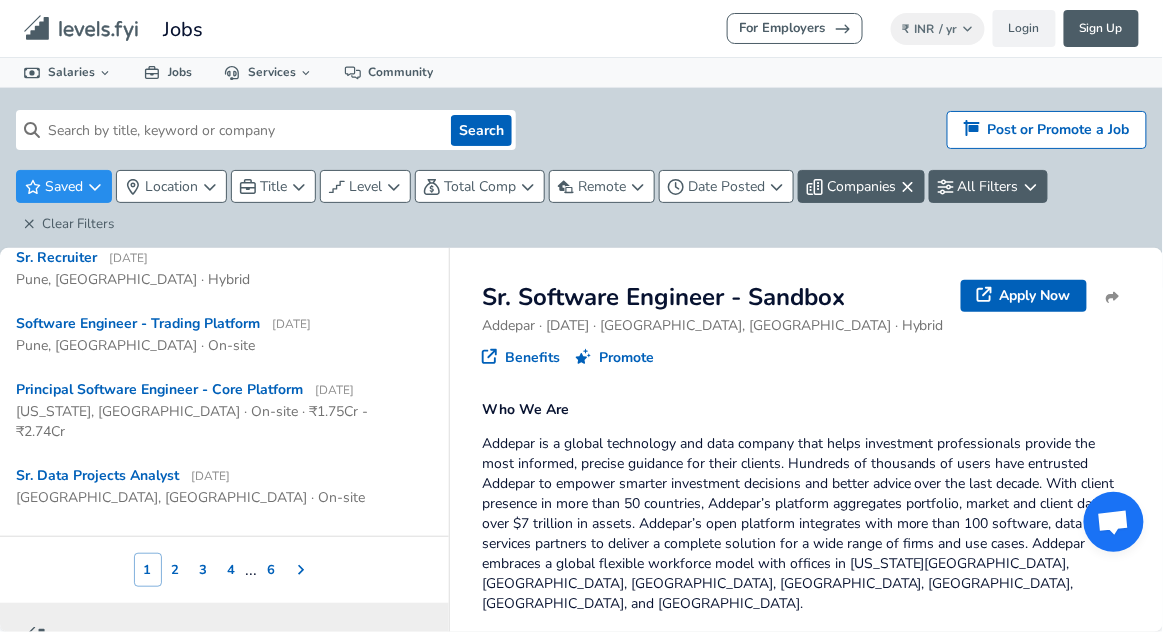 click on "Software Engineer - Trading Platform   [DATE]" at bounding box center (163, 324) 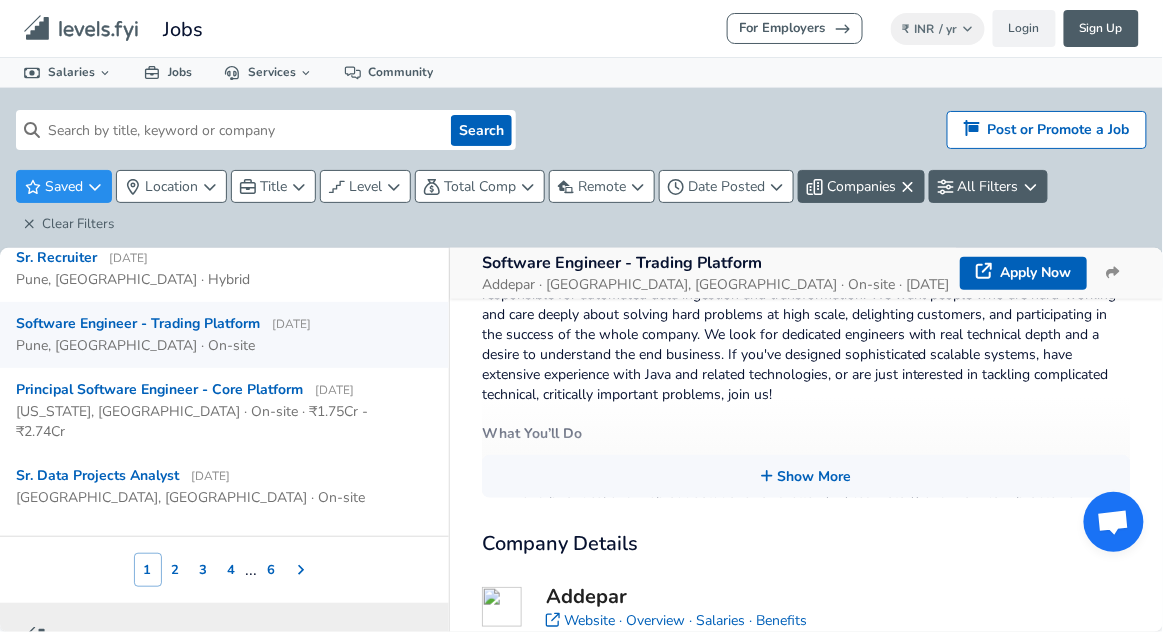 scroll, scrollTop: 519, scrollLeft: 0, axis: vertical 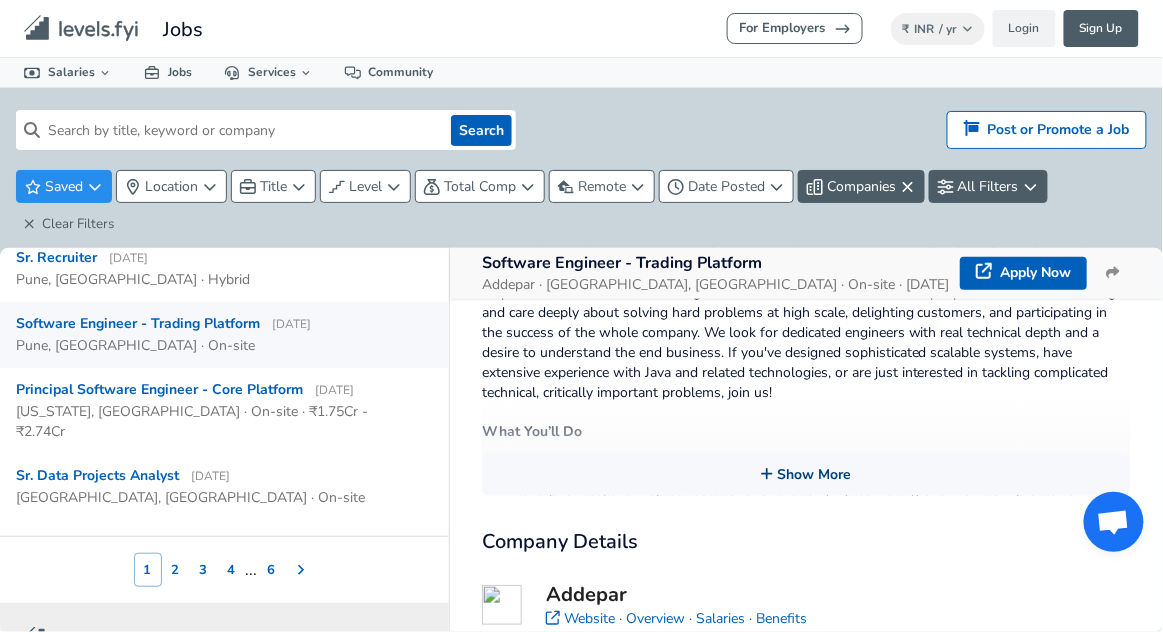 click on "Show More" at bounding box center [806, 474] 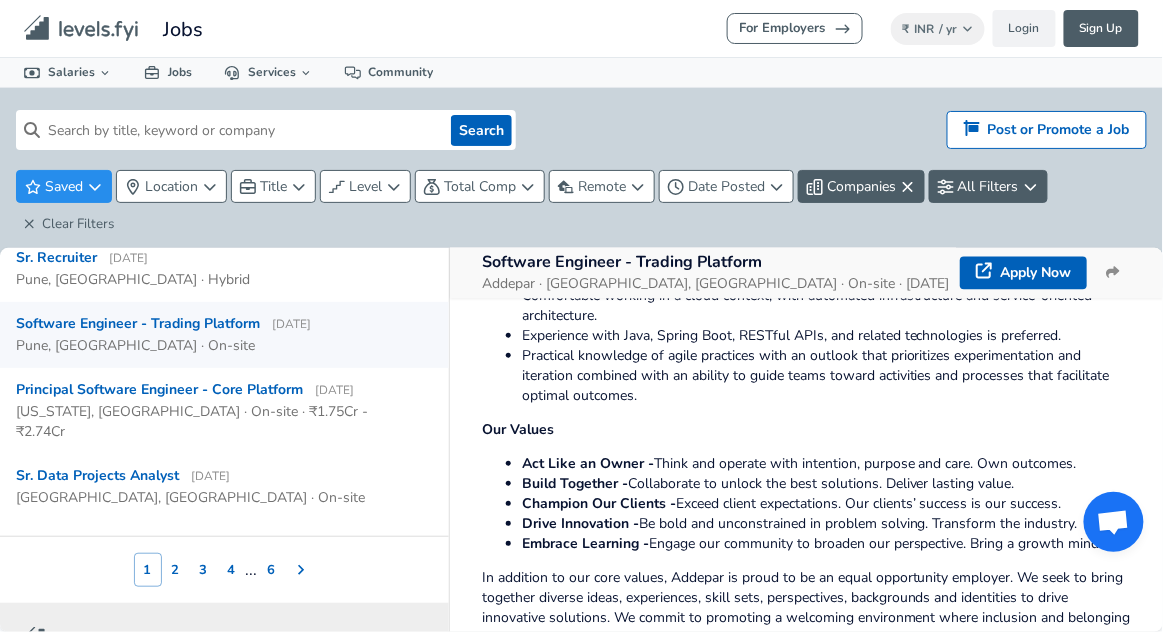 scroll, scrollTop: 1113, scrollLeft: 0, axis: vertical 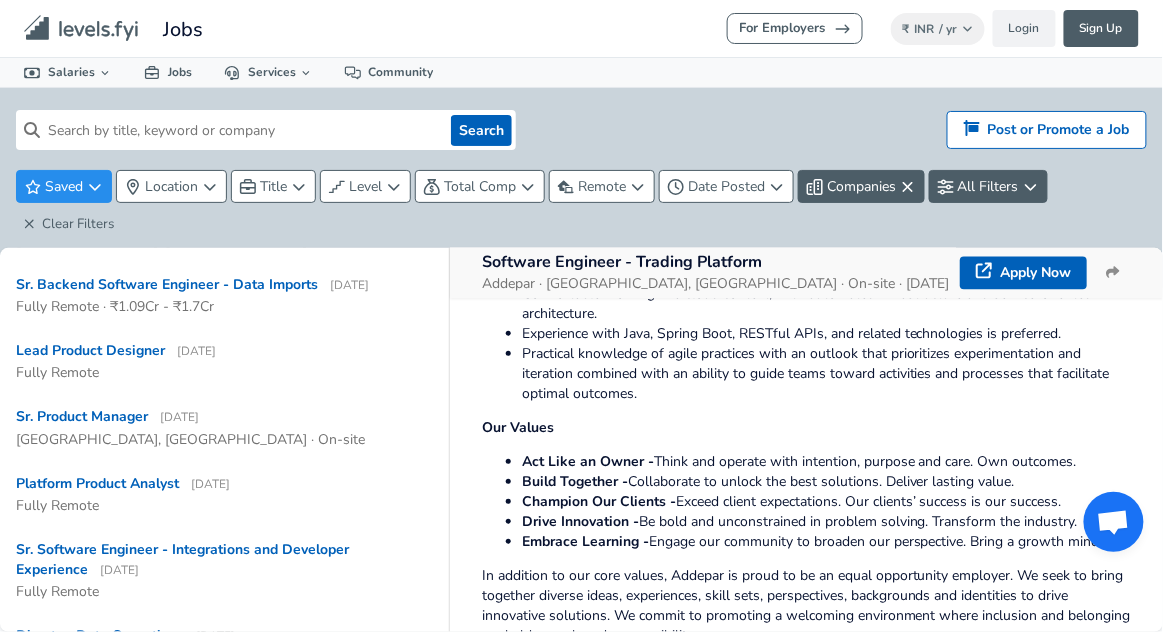 click on "Sr. Software Engineer - Integrations and Developer Experience   [DATE]" at bounding box center [216, 560] 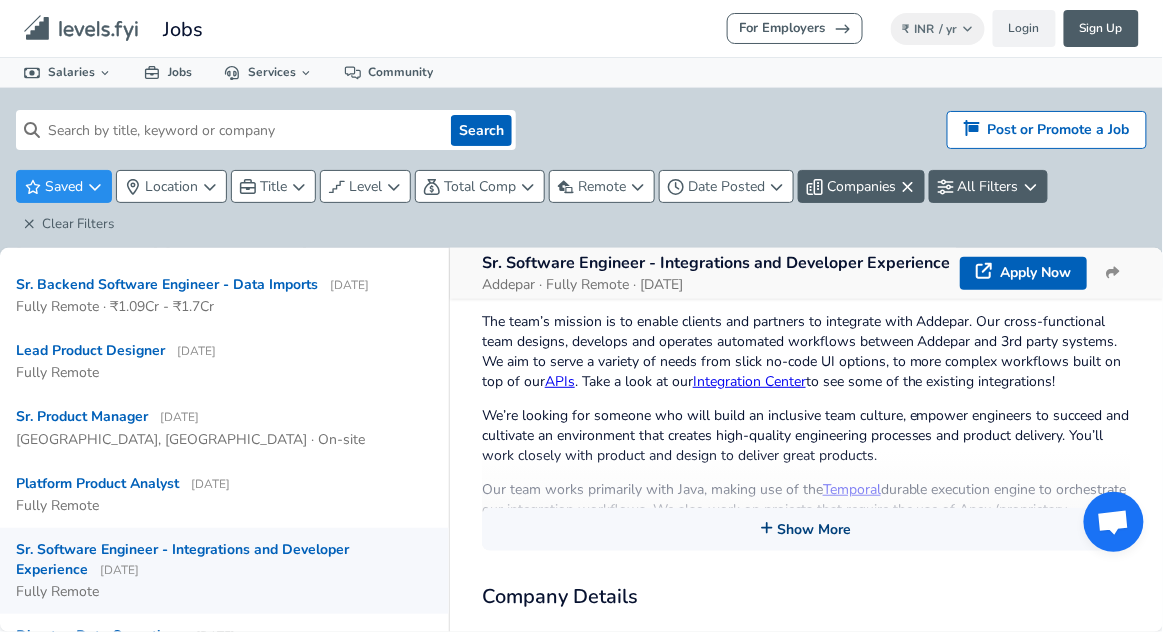 click on "Show More" at bounding box center (806, 529) 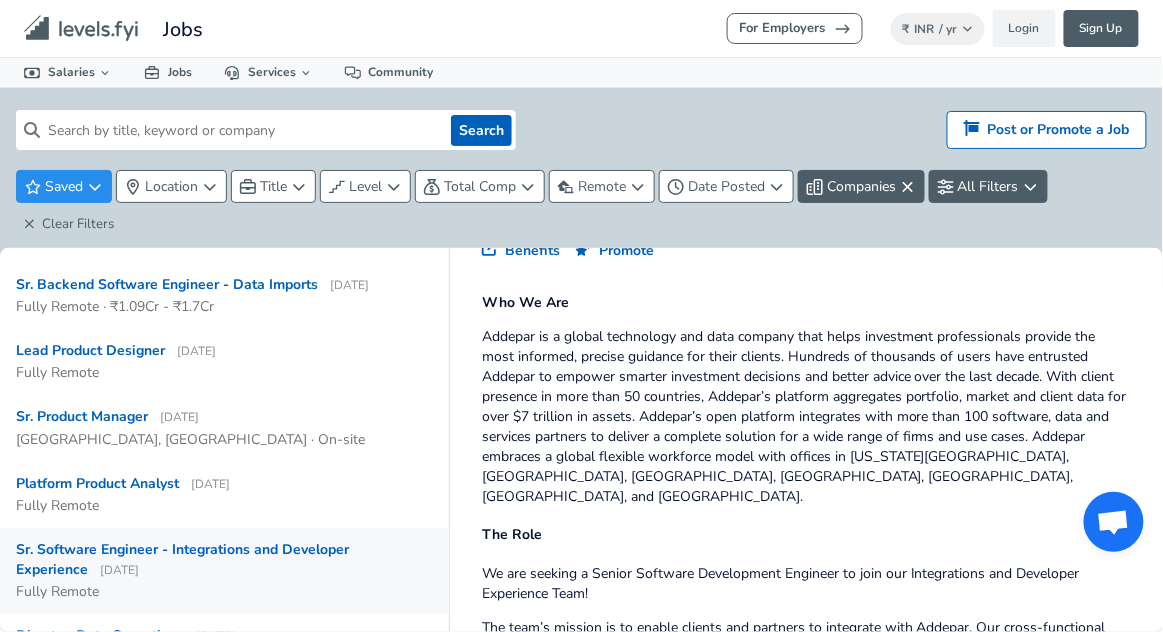 scroll, scrollTop: 65, scrollLeft: 0, axis: vertical 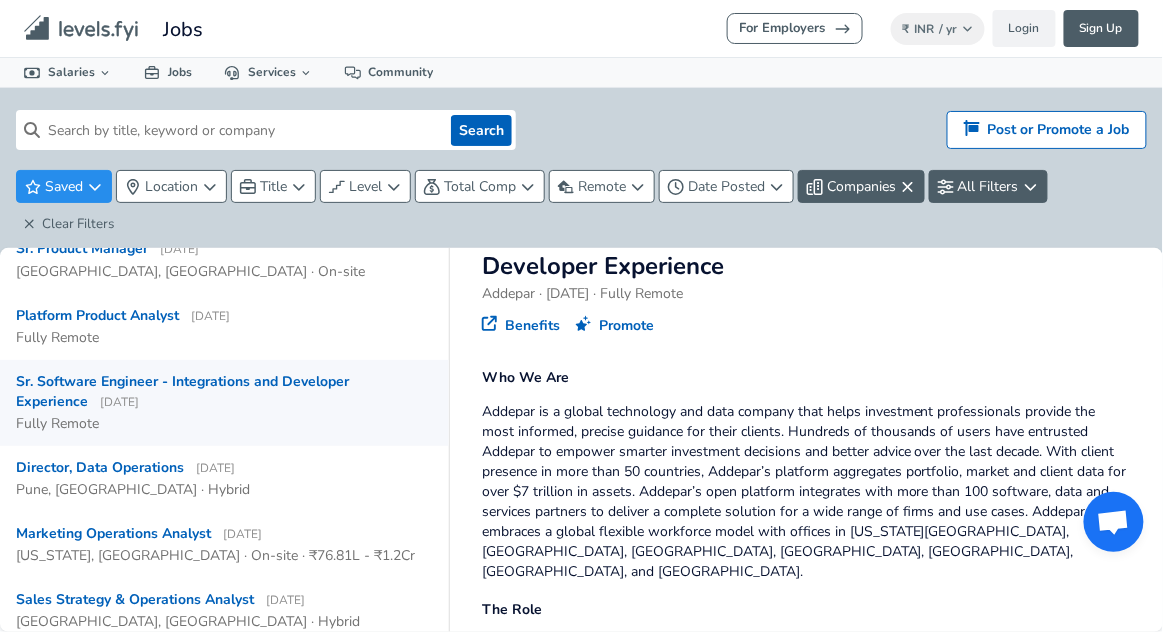click on "Pune, [GEOGRAPHIC_DATA] · Hybrid" at bounding box center [216, 489] 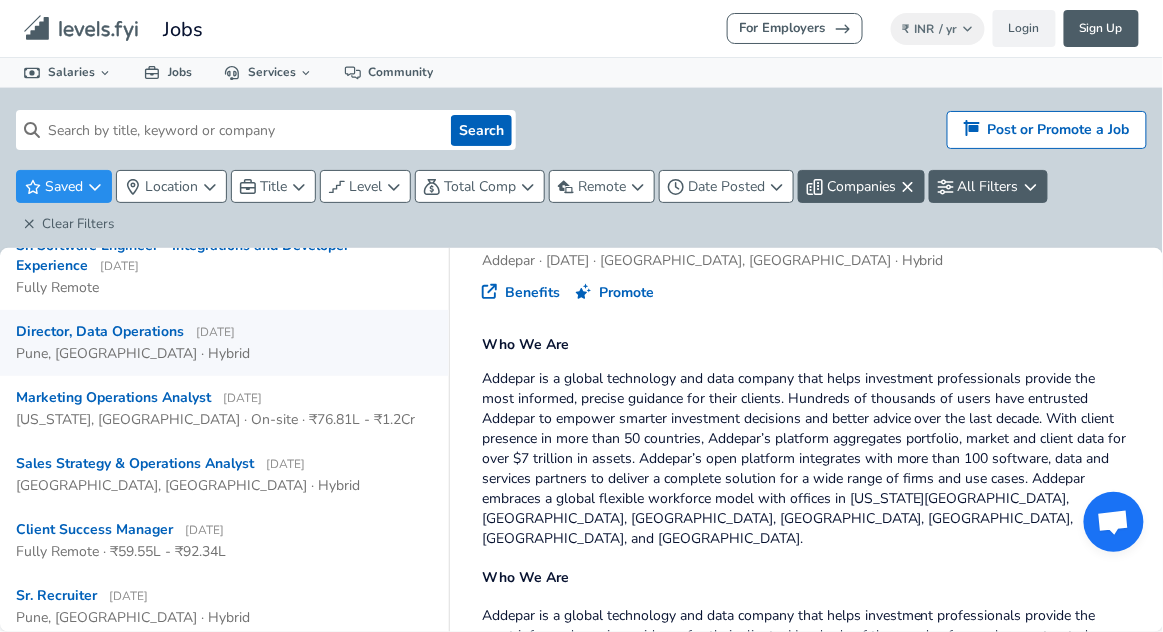 scroll, scrollTop: 0, scrollLeft: 0, axis: both 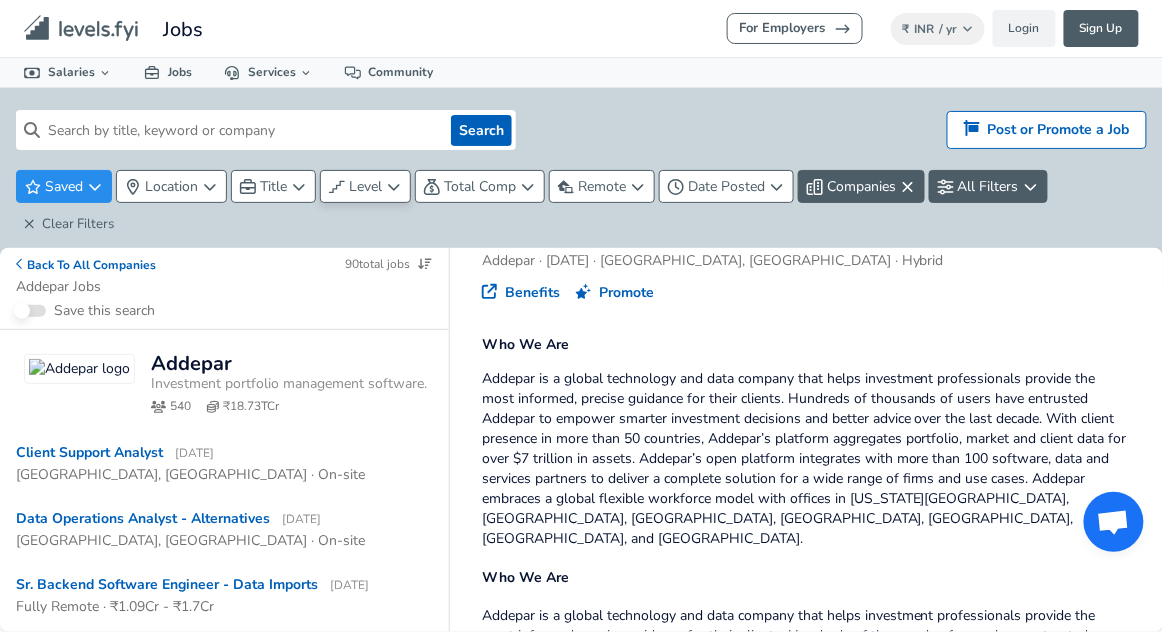 click on "Level" at bounding box center (365, 186) 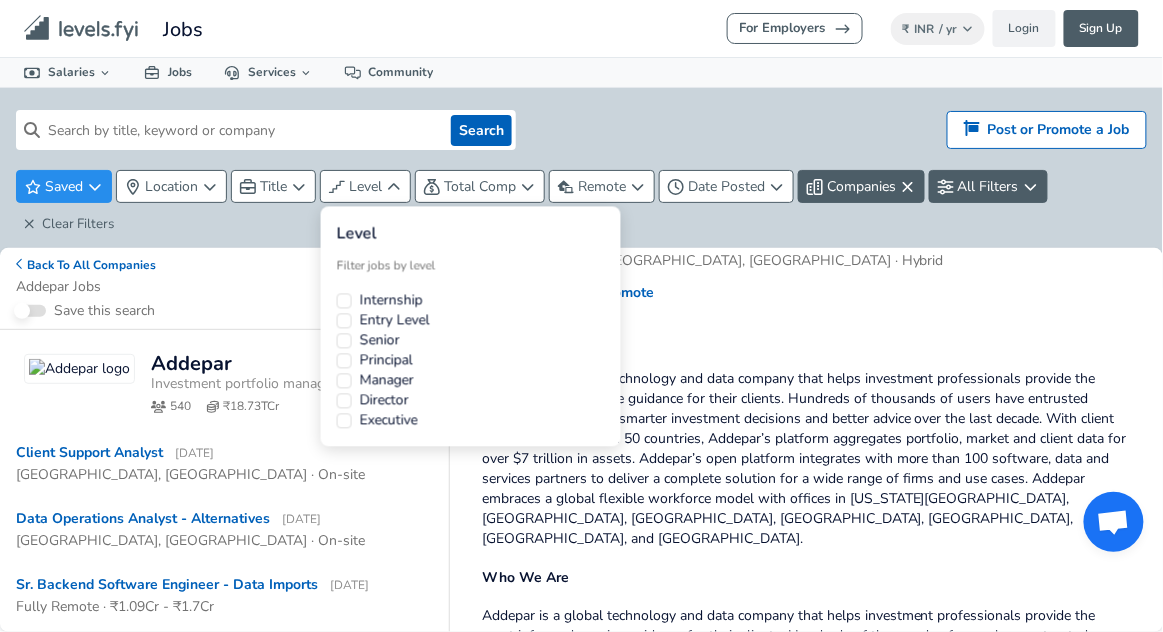 click on "For Employers ₹ INR / yr Change Login Sign Up All Data By Location By Company By Title Salary Calculator Chart Visualizations Verified Salaries Internships Negotiation Support Compare Benefits Who's Hiring 2024 Pay Report Top Paying Companies Integrate Blog Press Jobs Levels FYI Logo Salaries 📂   All Data 🌎   By Location 🏢   By Company 🖋    By Title 🏭️    By Industry 📍   Salary Heatmap 📈   Chart Visualizations 🔥   Real-time Percentiles 🎓   Internships ❣️   Compare Benefits 🎬   2024 Pay Report 🏆   Top Paying Companies 💸   Calculate Meeting Cost #️⃣   Salary Calculator Contribute Add Salary Add Company Benefits Add Level Mapping Jobs Services Candidate Services 💵  Negotiation Coaching 📄  Resume Review 🎁  Gift a Resume Review For Employers Interactive Offers Real-time Percentiles  🔥 Compensation Benchmarking For Academic Research Compensation Dataset Community Search Hiring?   Post or Promote   a job Post or Promote a Job Saved Location Title Level 90" at bounding box center [581, 316] 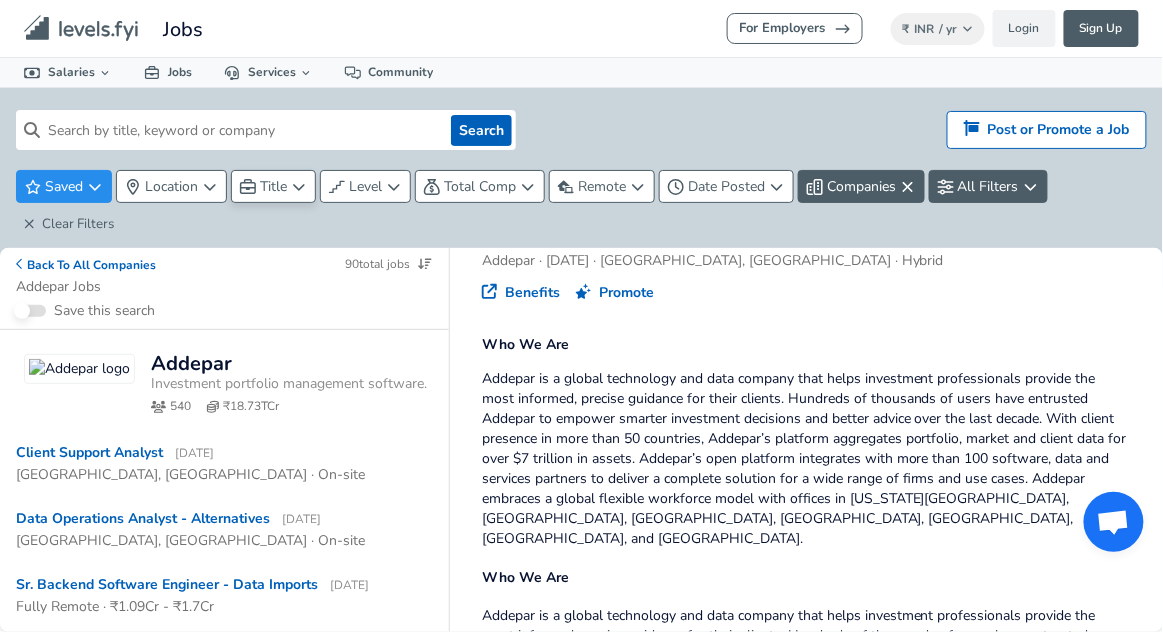 click on "Title" at bounding box center [273, 186] 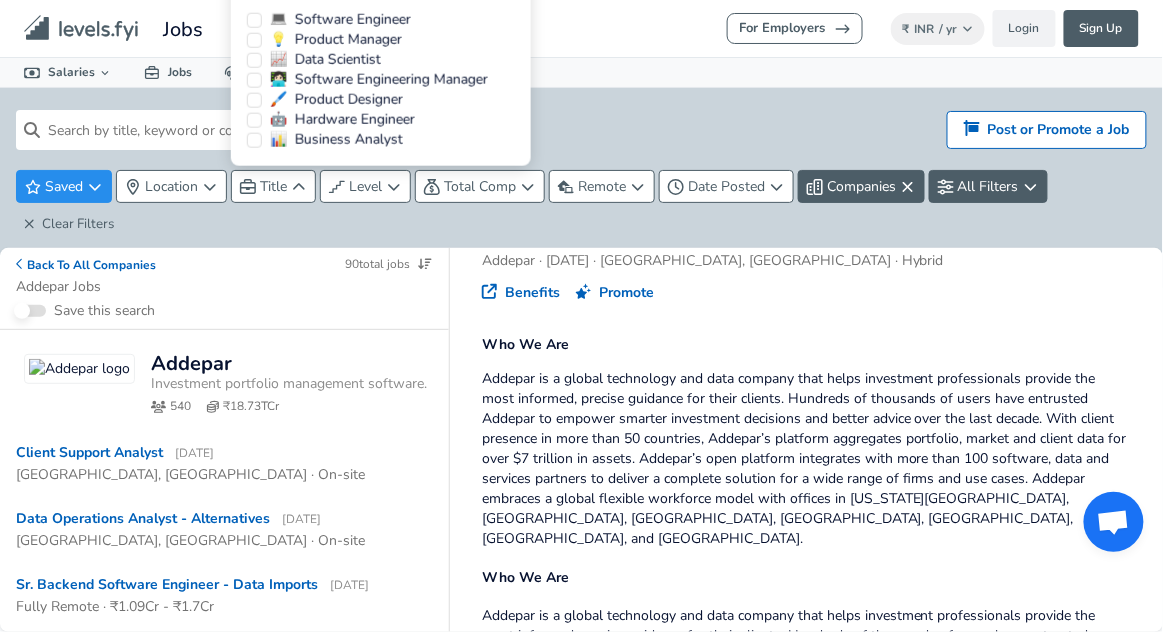 click on "For Employers ₹ INR / yr Change Login Sign Up All Data By Location By Company By Title Salary Calculator Chart Visualizations Verified Salaries Internships Negotiation Support Compare Benefits Who's Hiring 2024 Pay Report Top Paying Companies Integrate Blog Press Jobs Levels FYI Logo Salaries 📂   All Data 🌎   By Location 🏢   By Company 🖋    By Title 🏭️    By Industry 📍   Salary Heatmap 📈   Chart Visualizations 🔥   Real-time Percentiles 🎓   Internships ❣️   Compare Benefits 🎬   2024 Pay Report 🏆   Top Paying Companies 💸   Calculate Meeting Cost #️⃣   Salary Calculator Contribute Add Salary Add Company Benefits Add Level Mapping Jobs Services Candidate Services 💵  Negotiation Coaching 📄  Resume Review 🎁  Gift a Resume Review For Employers Interactive Offers Real-time Percentiles  🔥 Compensation Benchmarking For Academic Research Compensation Dataset Community Search Hiring?   Post or Promote   a job Post or Promote a Job Saved Location Title Level 90" at bounding box center [581, 316] 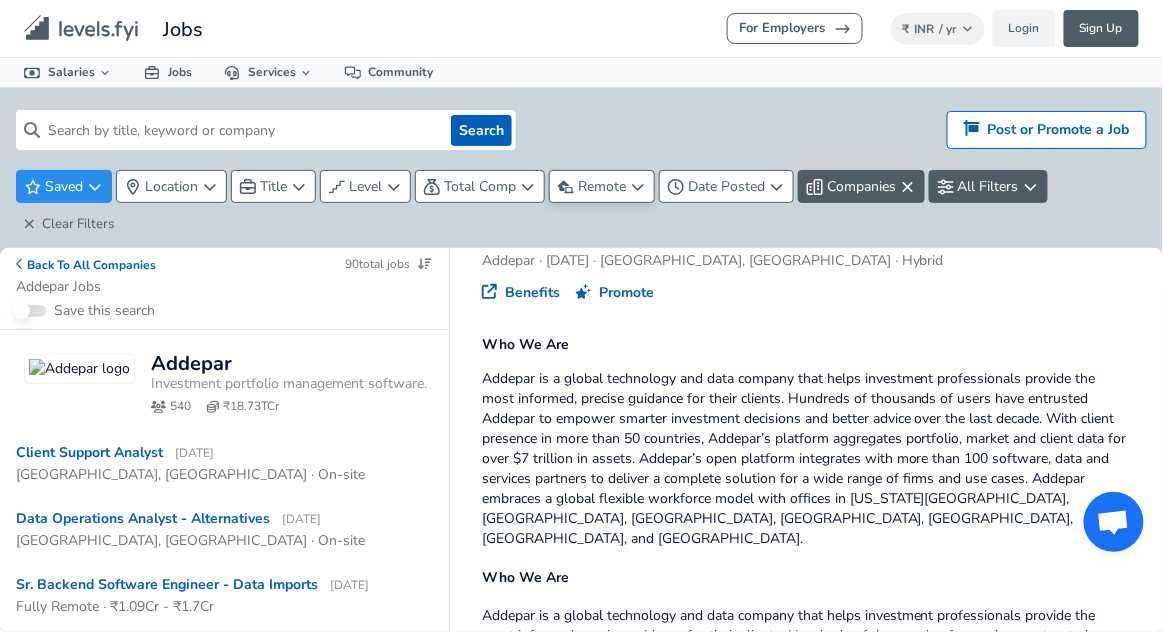 click on "Remote" at bounding box center (602, 186) 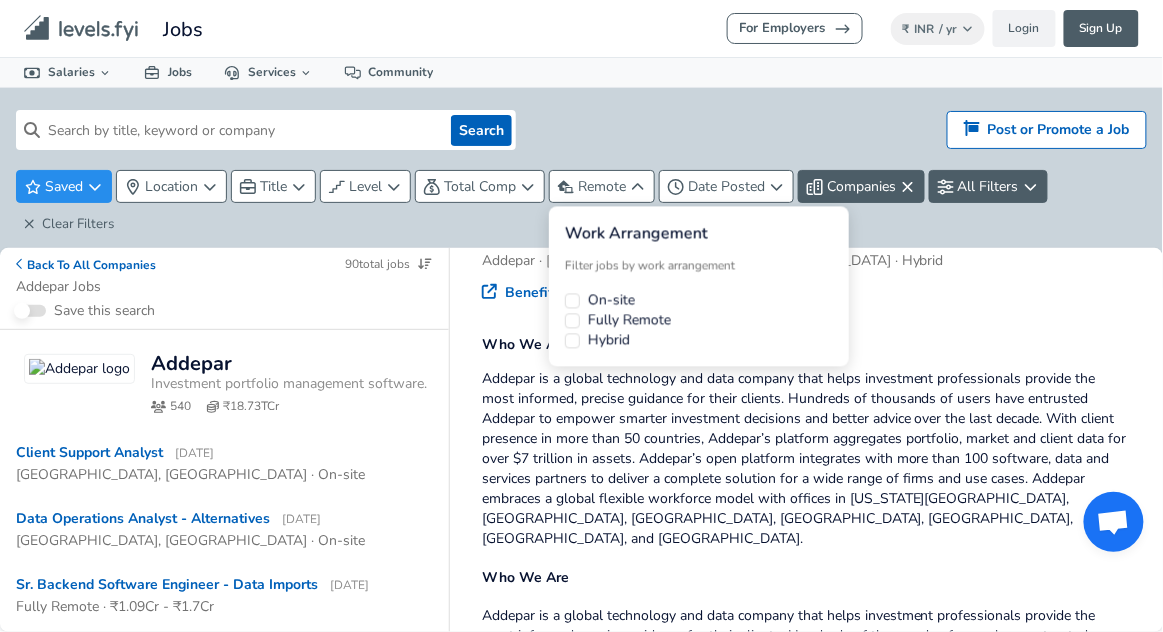 click on "For Employers ₹ INR / yr Change Login Sign Up All Data By Location By Company By Title Salary Calculator Chart Visualizations Verified Salaries Internships Negotiation Support Compare Benefits Who's Hiring 2024 Pay Report Top Paying Companies Integrate Blog Press Jobs Levels FYI Logo Salaries 📂   All Data 🌎   By Location 🏢   By Company 🖋    By Title 🏭️    By Industry 📍   Salary Heatmap 📈   Chart Visualizations 🔥   Real-time Percentiles 🎓   Internships ❣️   Compare Benefits 🎬   2024 Pay Report 🏆   Top Paying Companies 💸   Calculate Meeting Cost #️⃣   Salary Calculator Contribute Add Salary Add Company Benefits Add Level Mapping Jobs Services Candidate Services 💵  Negotiation Coaching 📄  Resume Review 🎁  Gift a Resume Review For Employers Interactive Offers Real-time Percentiles  🔥 Compensation Benchmarking For Academic Research Compensation Dataset Community Search Hiring?   Post or Promote   a job Post or Promote a Job Saved Location Title Level 90" at bounding box center [581, 316] 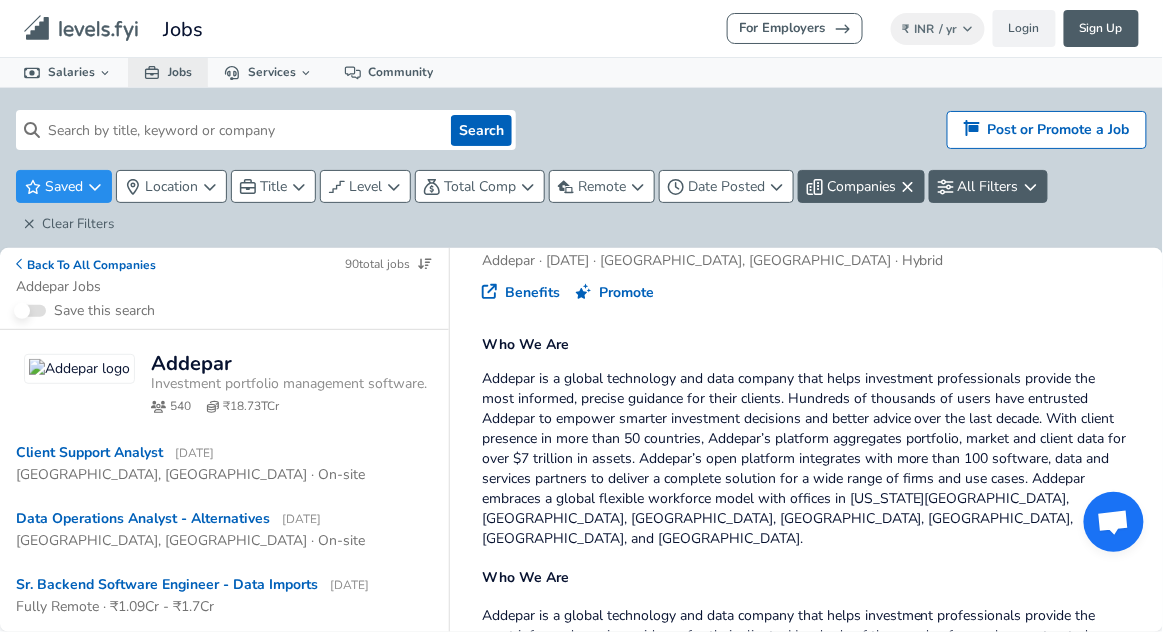 click on "Jobs" at bounding box center (168, 72) 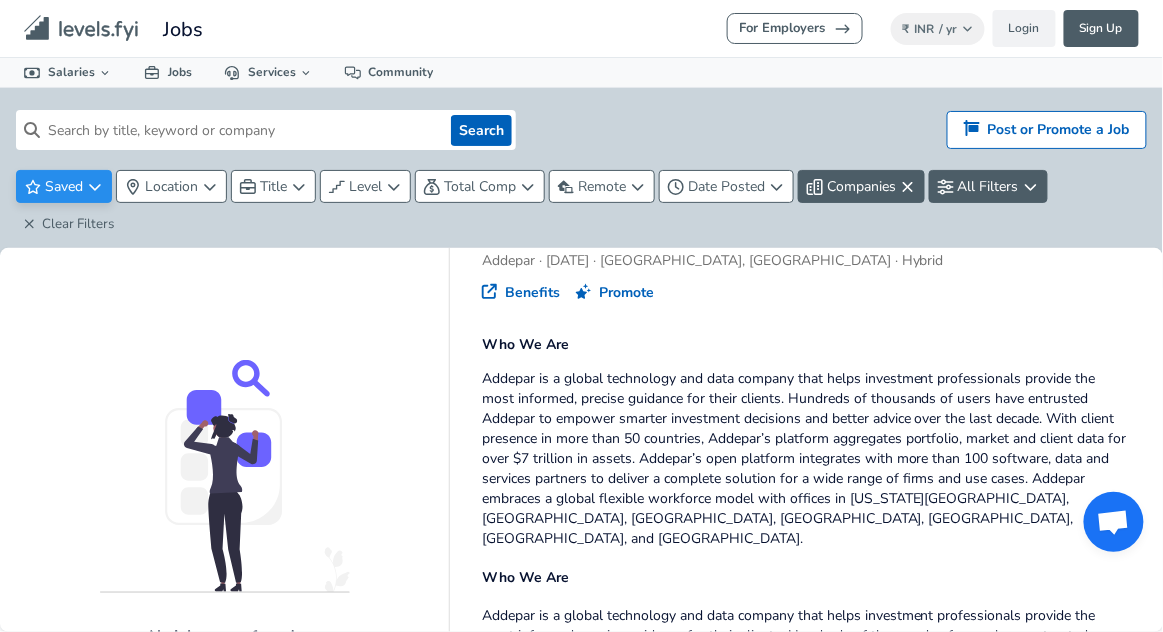 click 